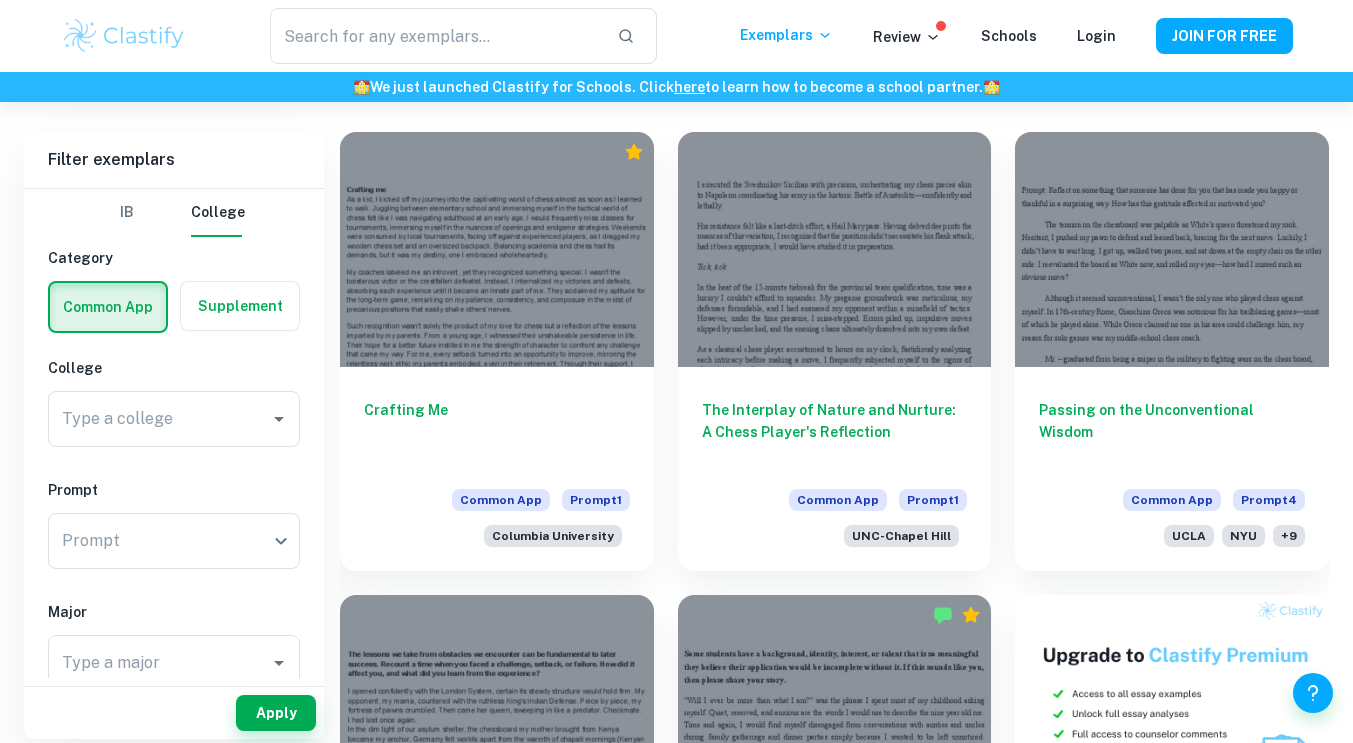 scroll, scrollTop: 541, scrollLeft: 0, axis: vertical 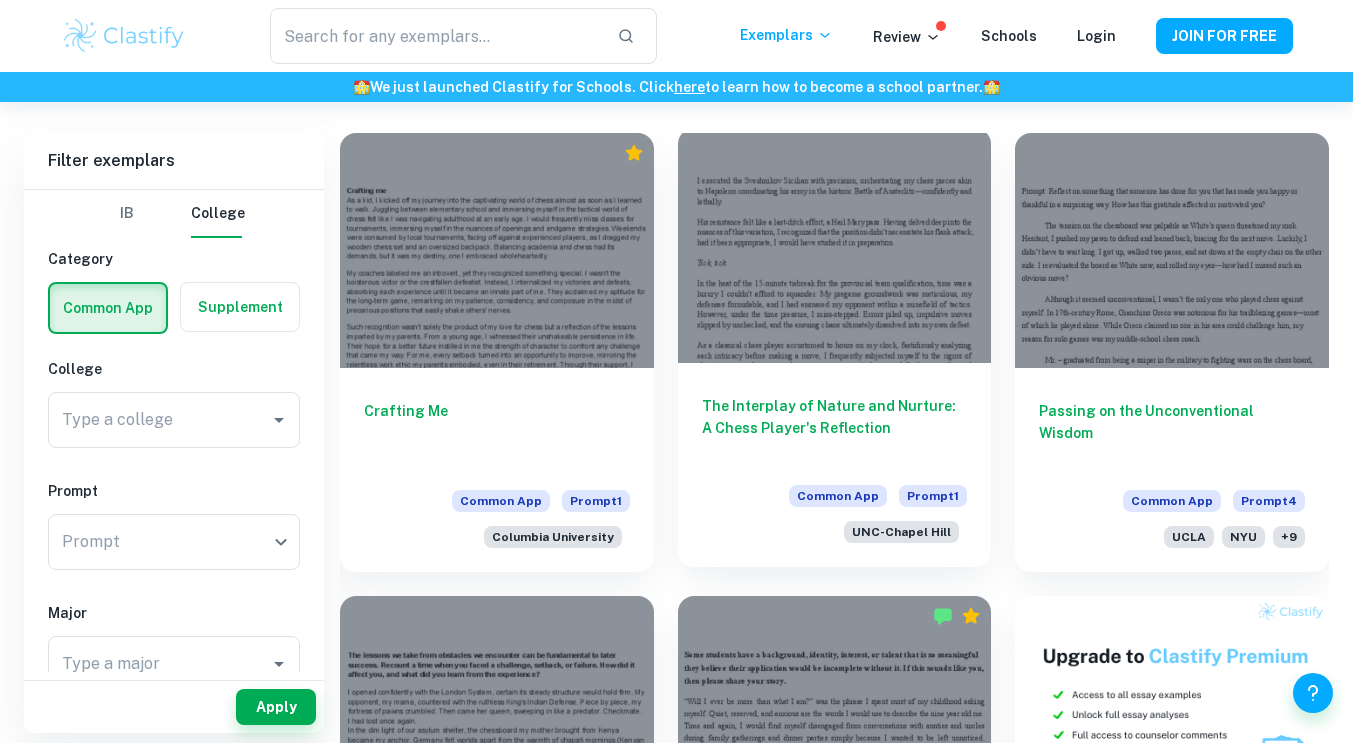 click on "The Interplay of Nature and Nurture: A Chess Player's Reflection" at bounding box center (835, 428) 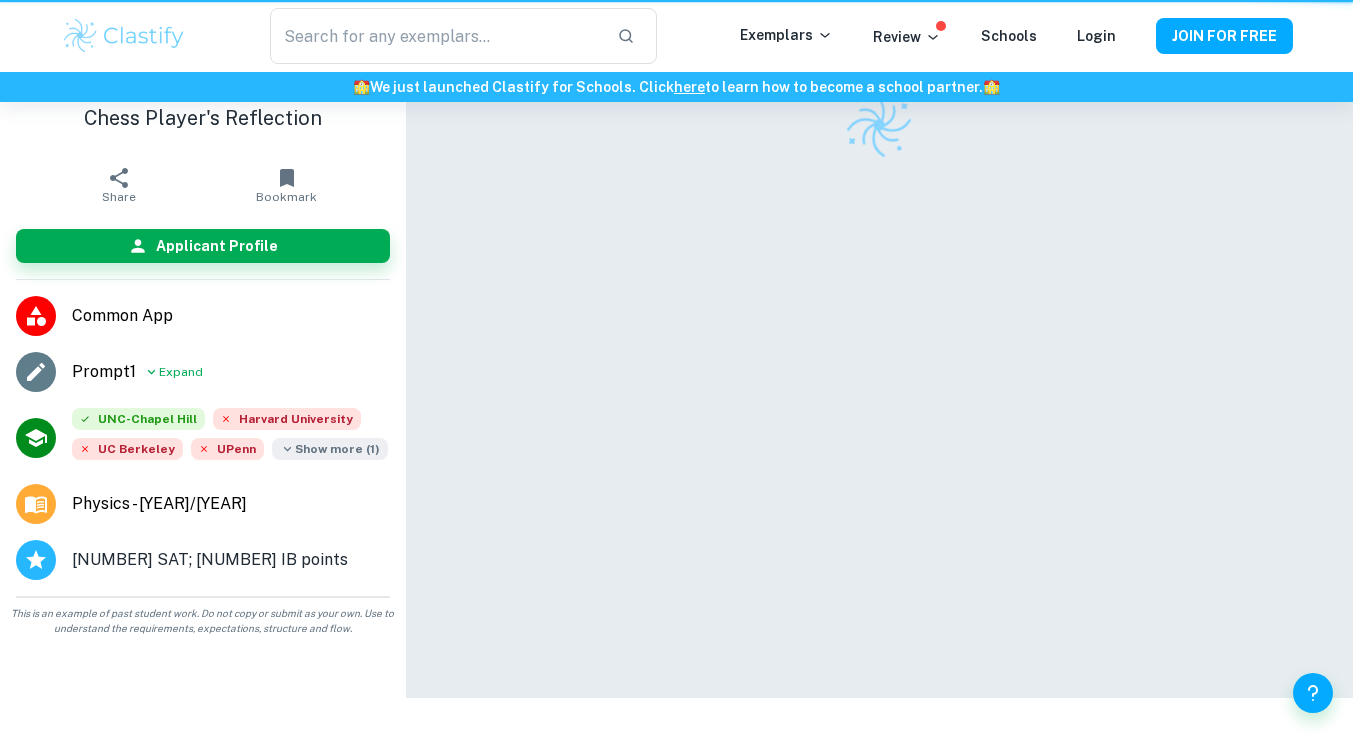 scroll, scrollTop: 0, scrollLeft: 0, axis: both 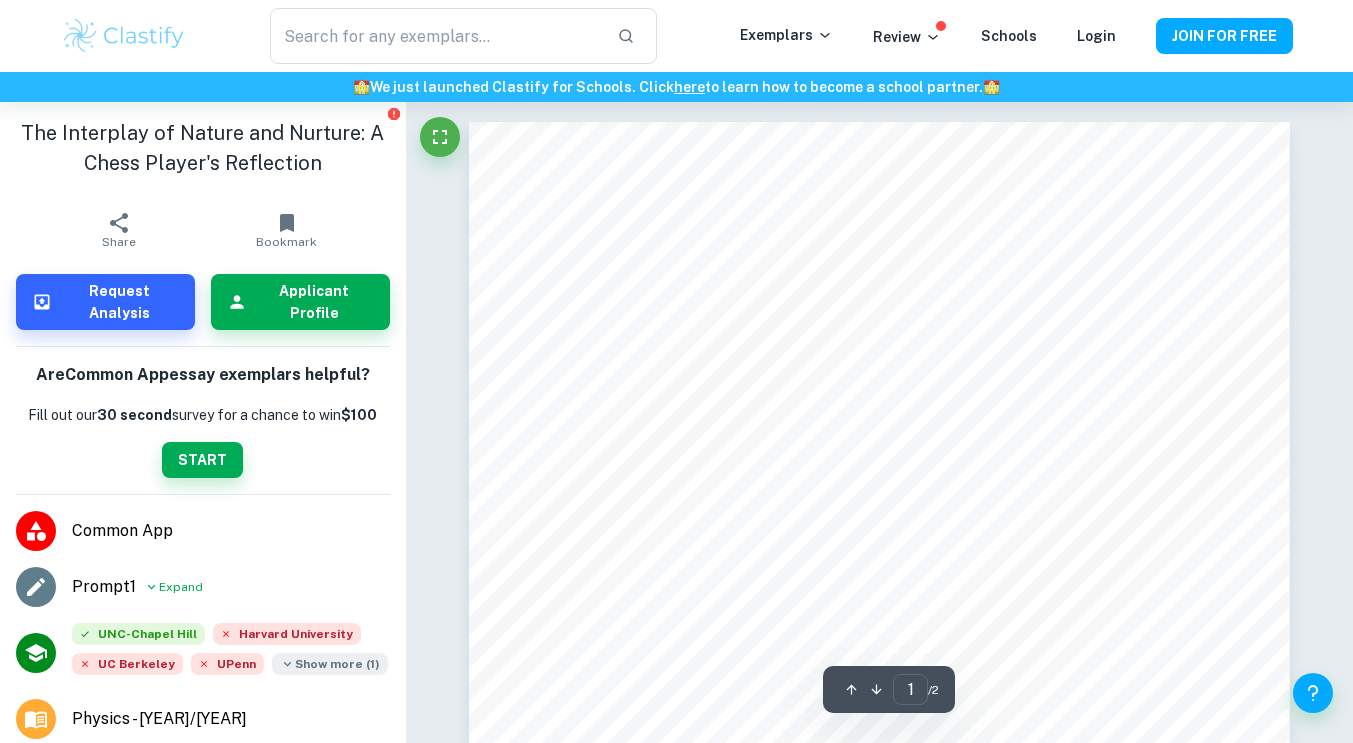 click on "Show more ( 1 )" at bounding box center [330, 664] 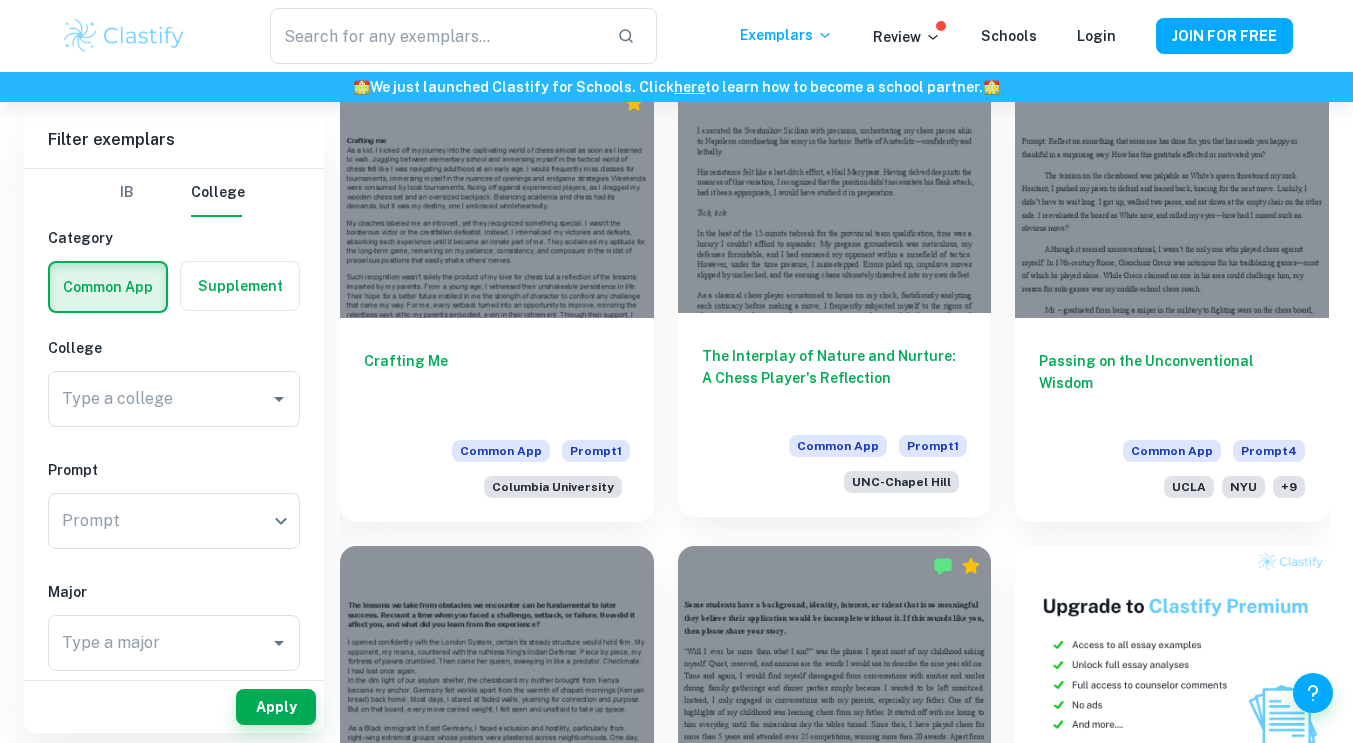 scroll, scrollTop: 595, scrollLeft: 0, axis: vertical 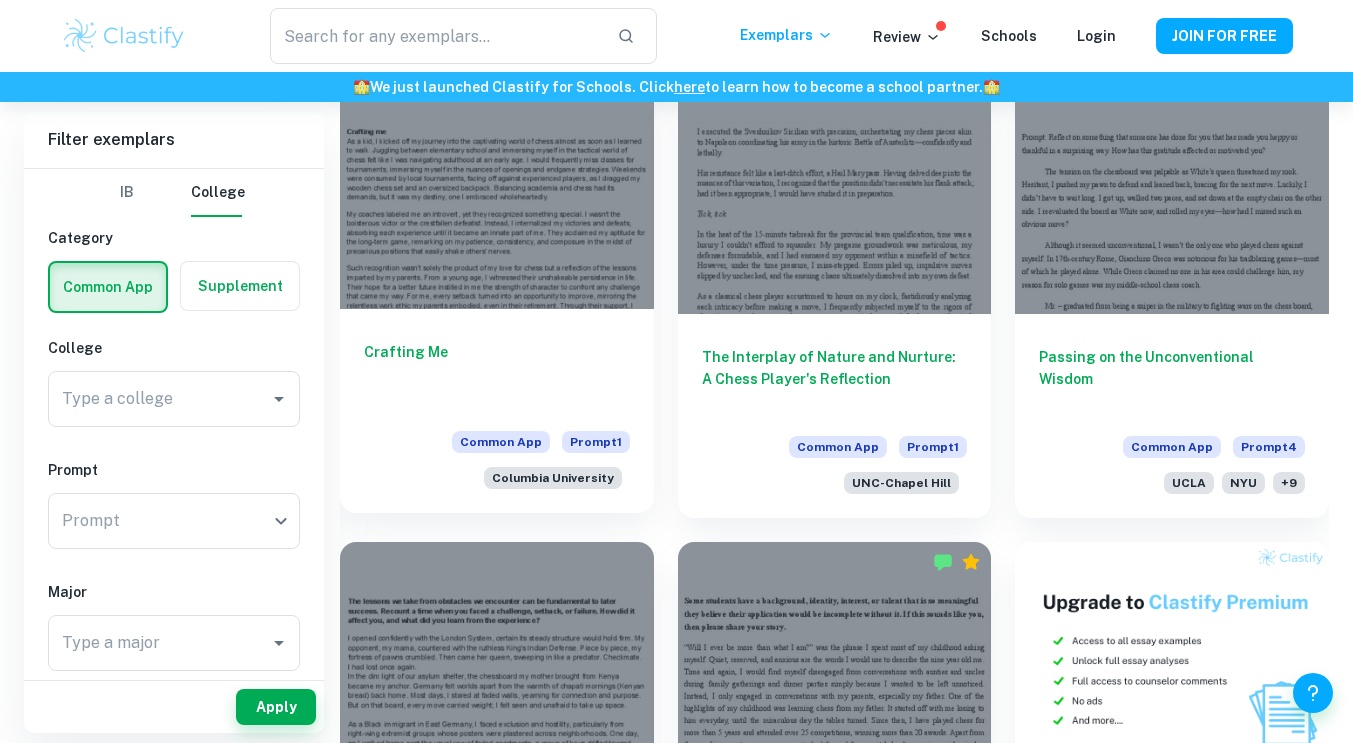 click at bounding box center (497, 191) 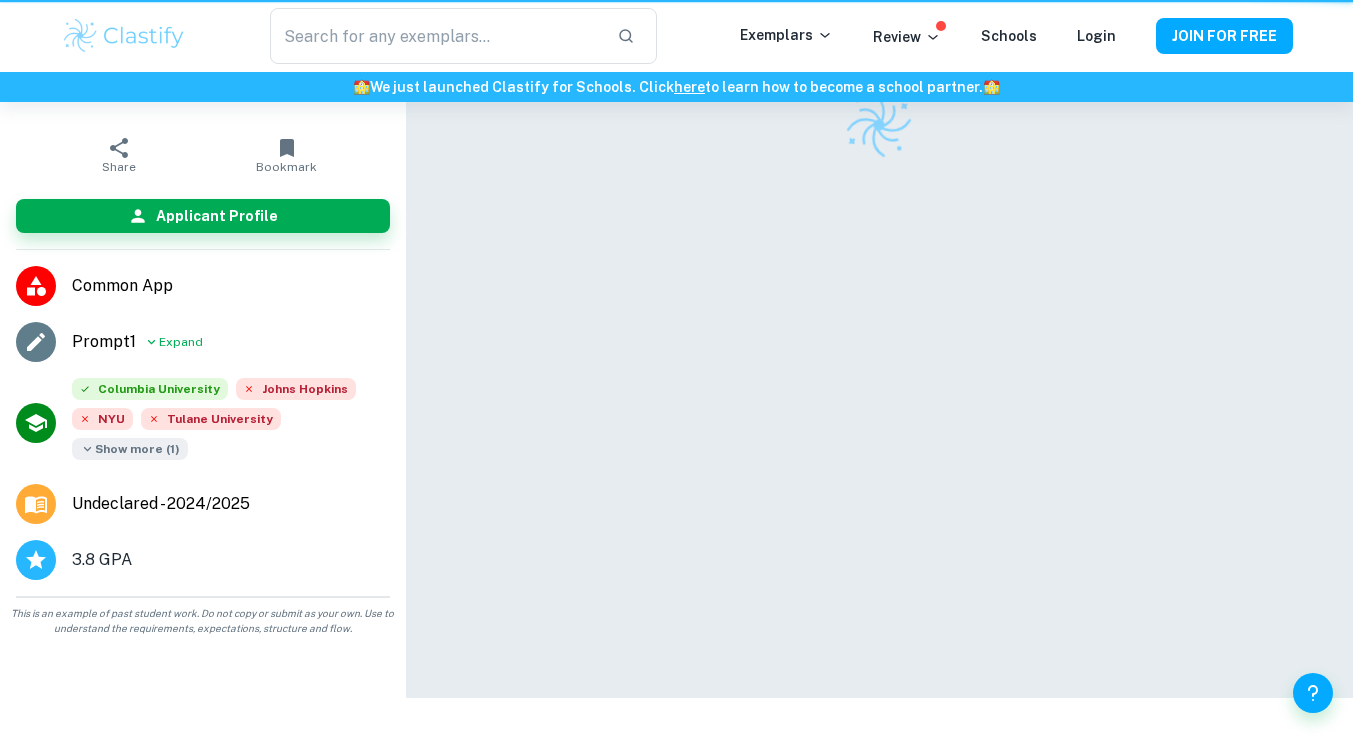 scroll, scrollTop: 0, scrollLeft: 0, axis: both 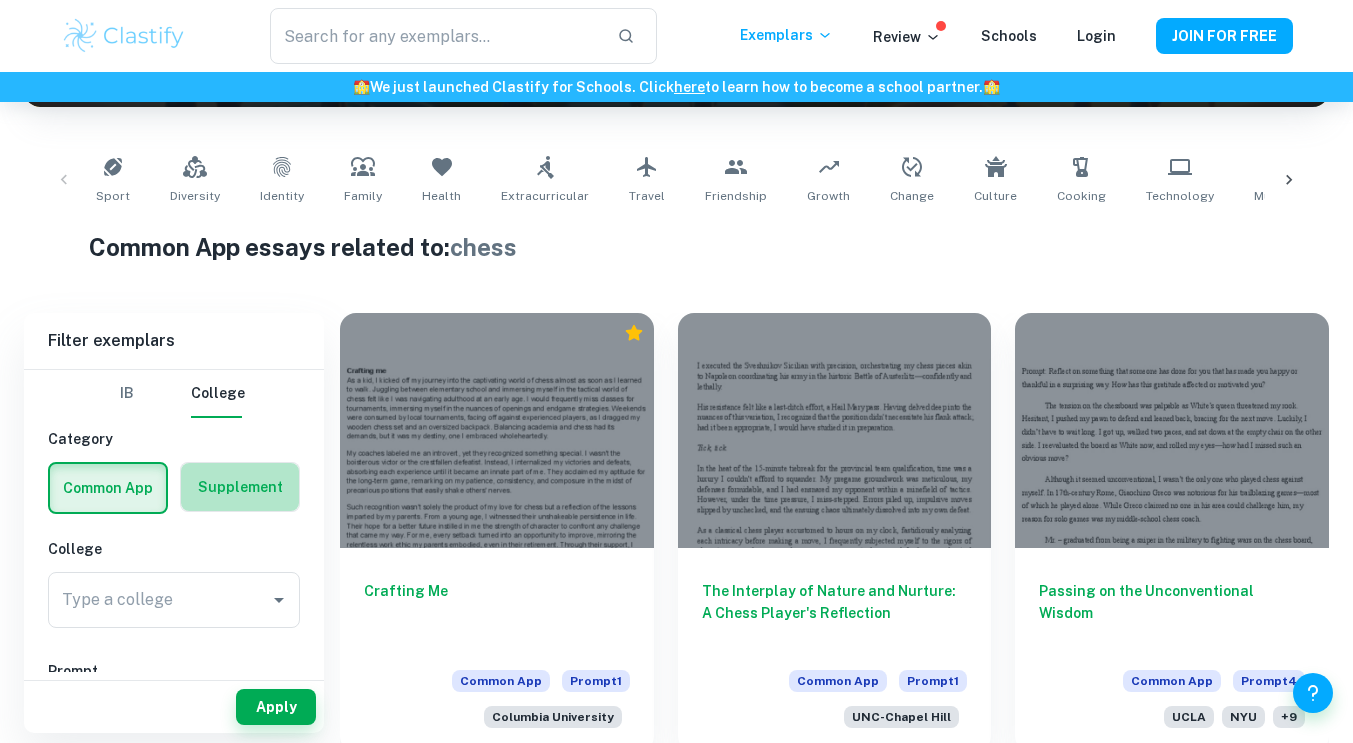 click at bounding box center [240, 487] 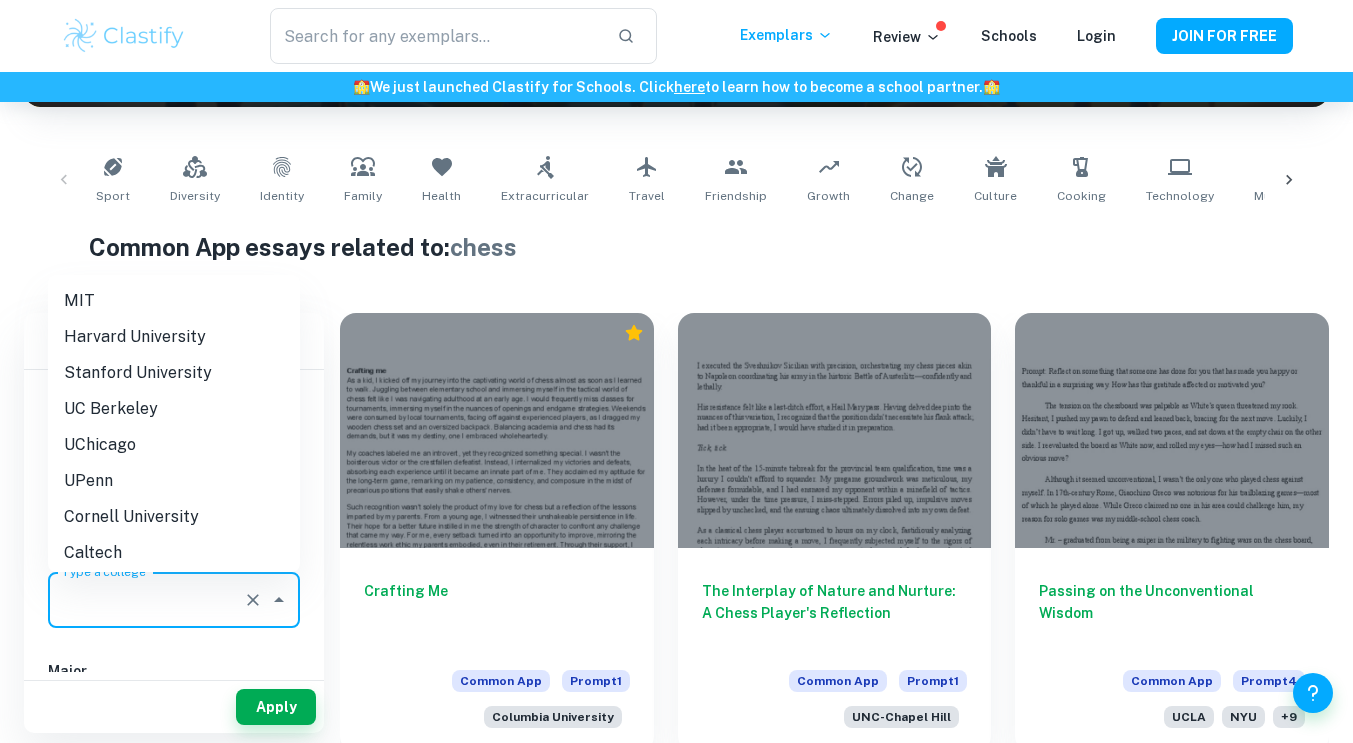 click on "Type a college" at bounding box center [146, 600] 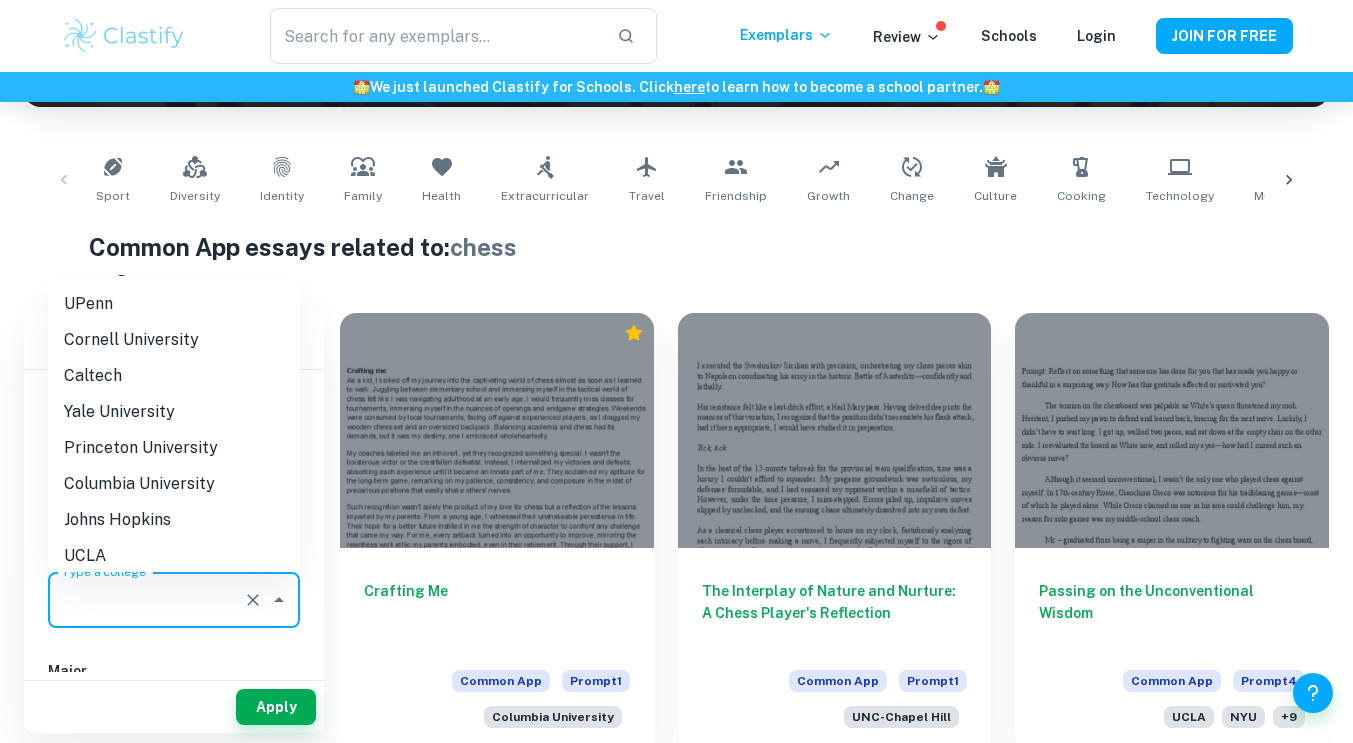 scroll, scrollTop: 0, scrollLeft: 0, axis: both 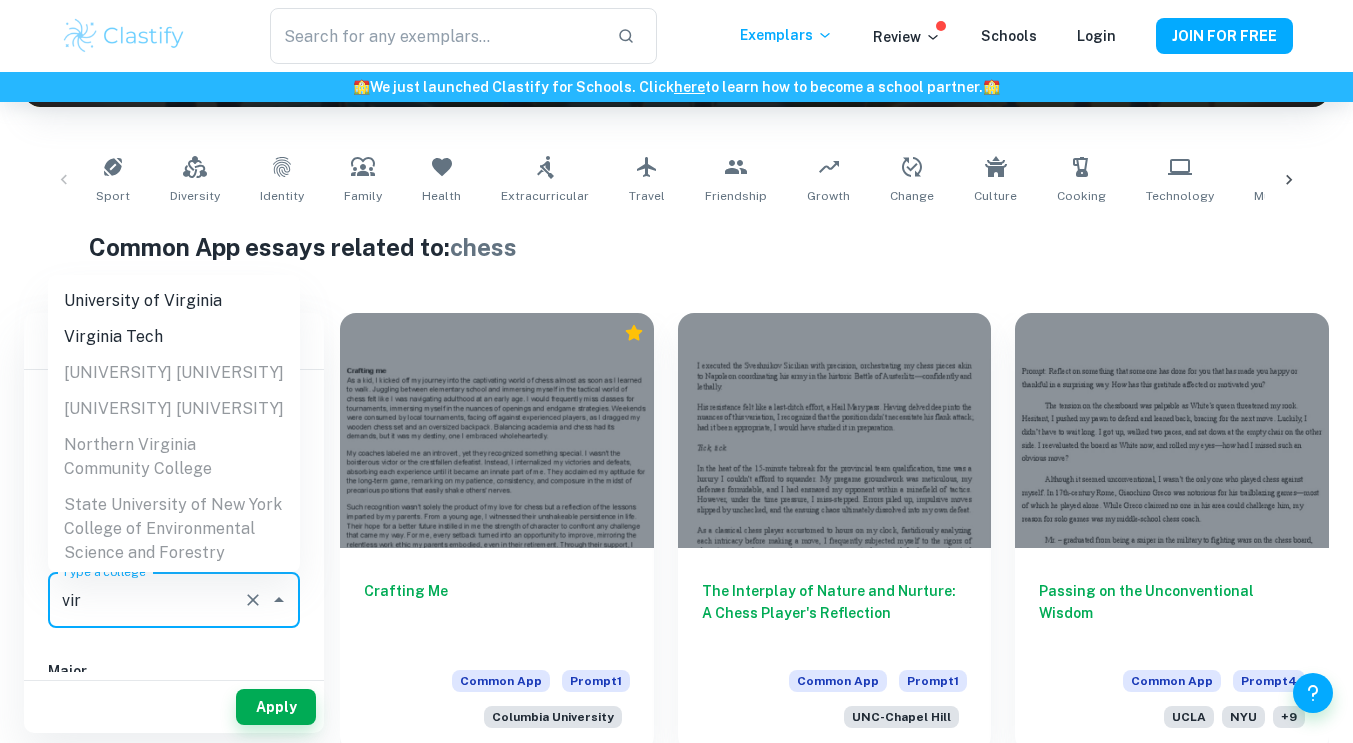 click on "University of Virginia" at bounding box center (174, 301) 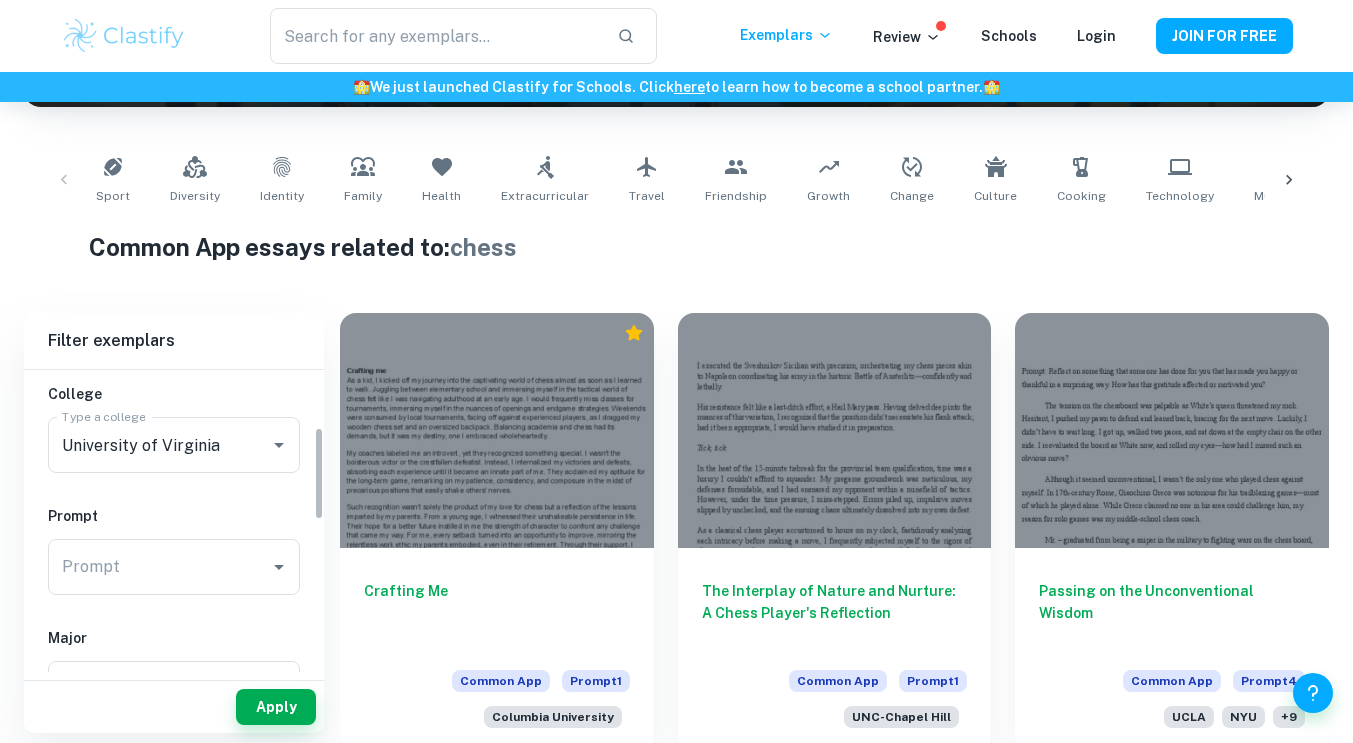 scroll, scrollTop: 187, scrollLeft: 0, axis: vertical 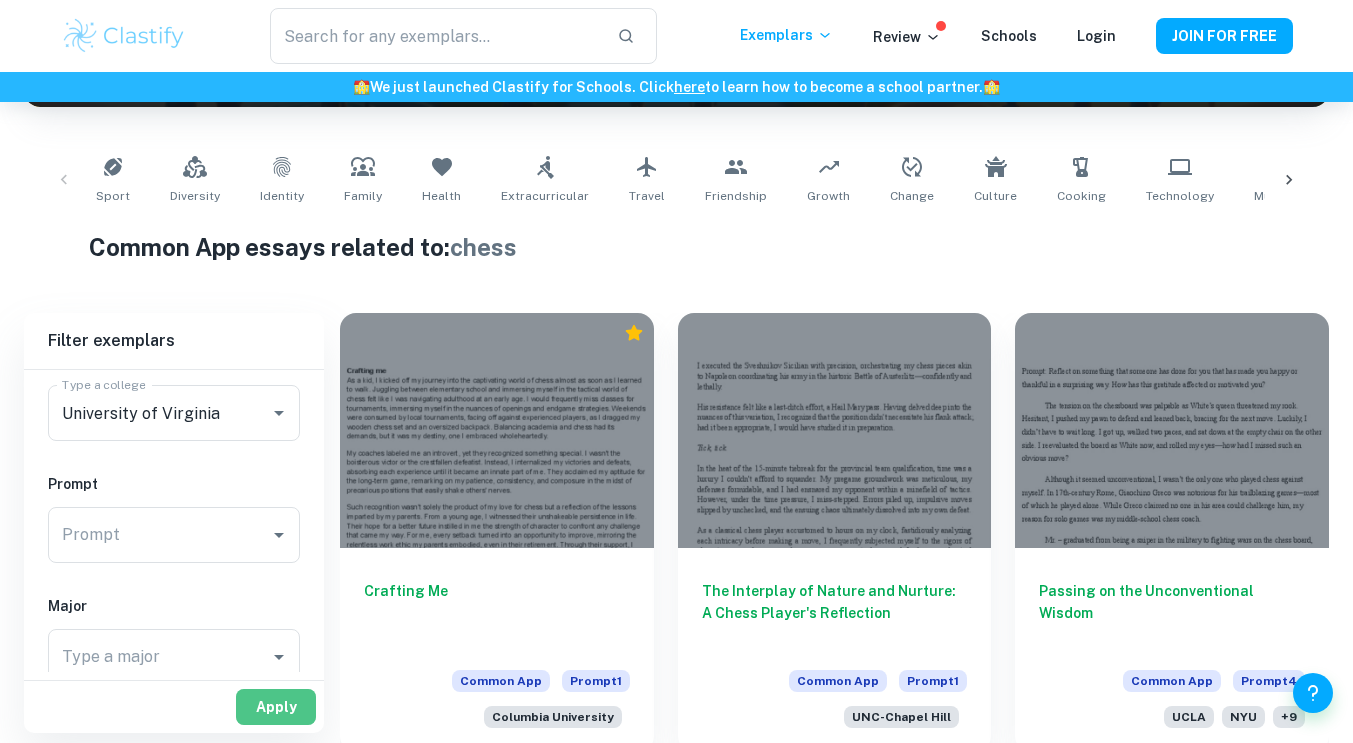 click on "Apply" at bounding box center (276, 707) 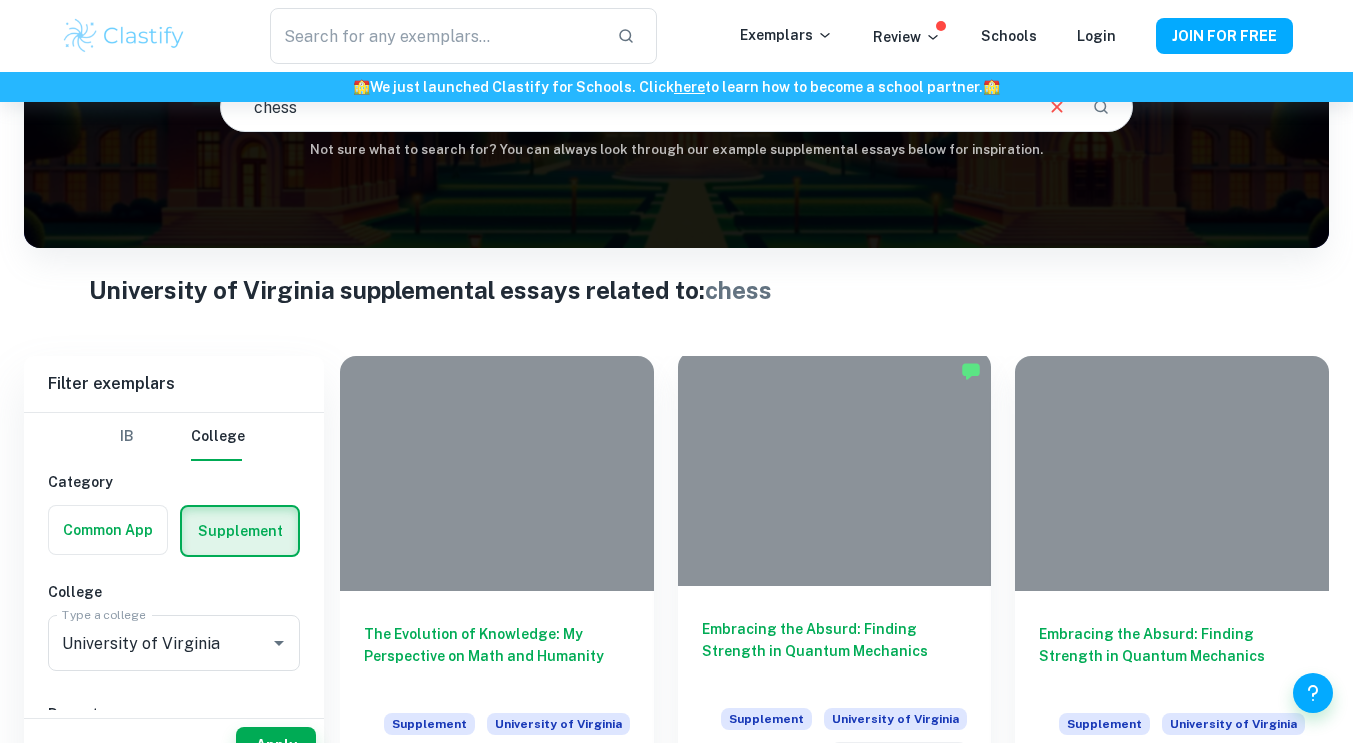 scroll, scrollTop: 261, scrollLeft: 0, axis: vertical 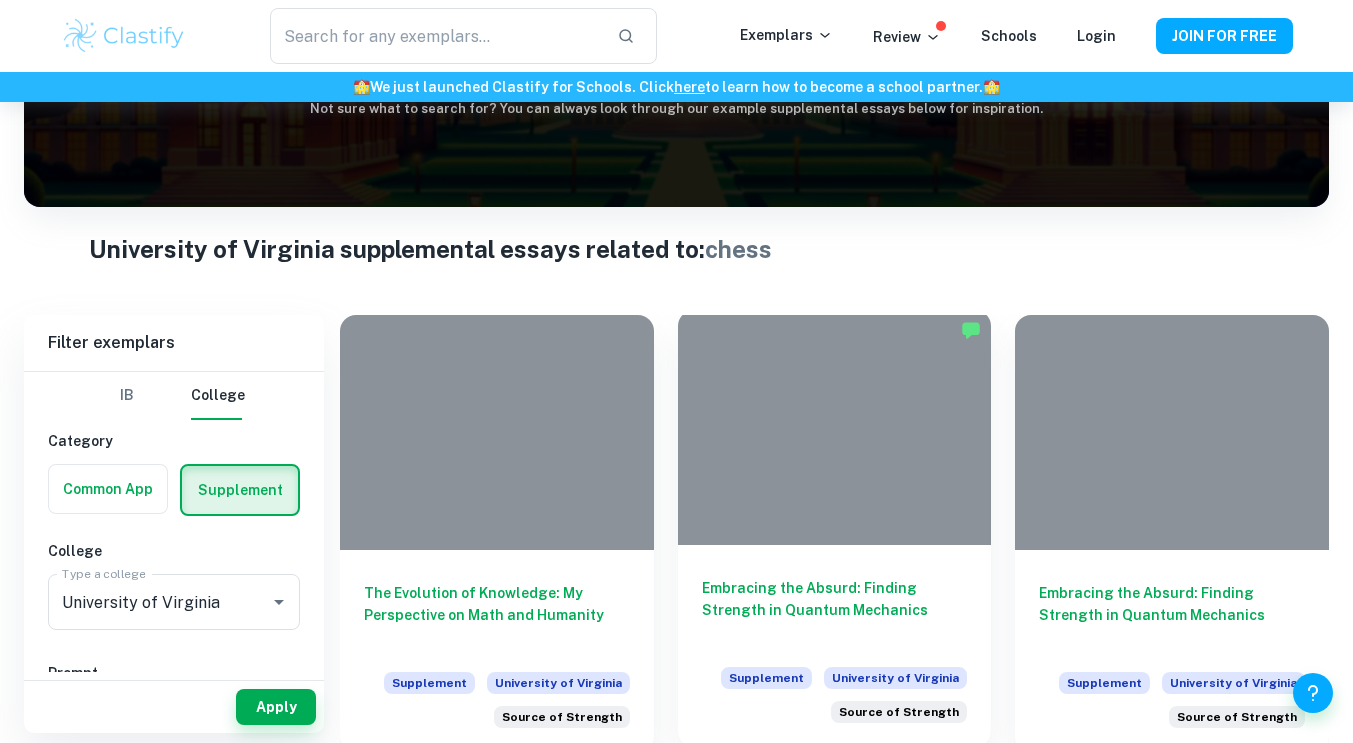 click at bounding box center (835, 427) 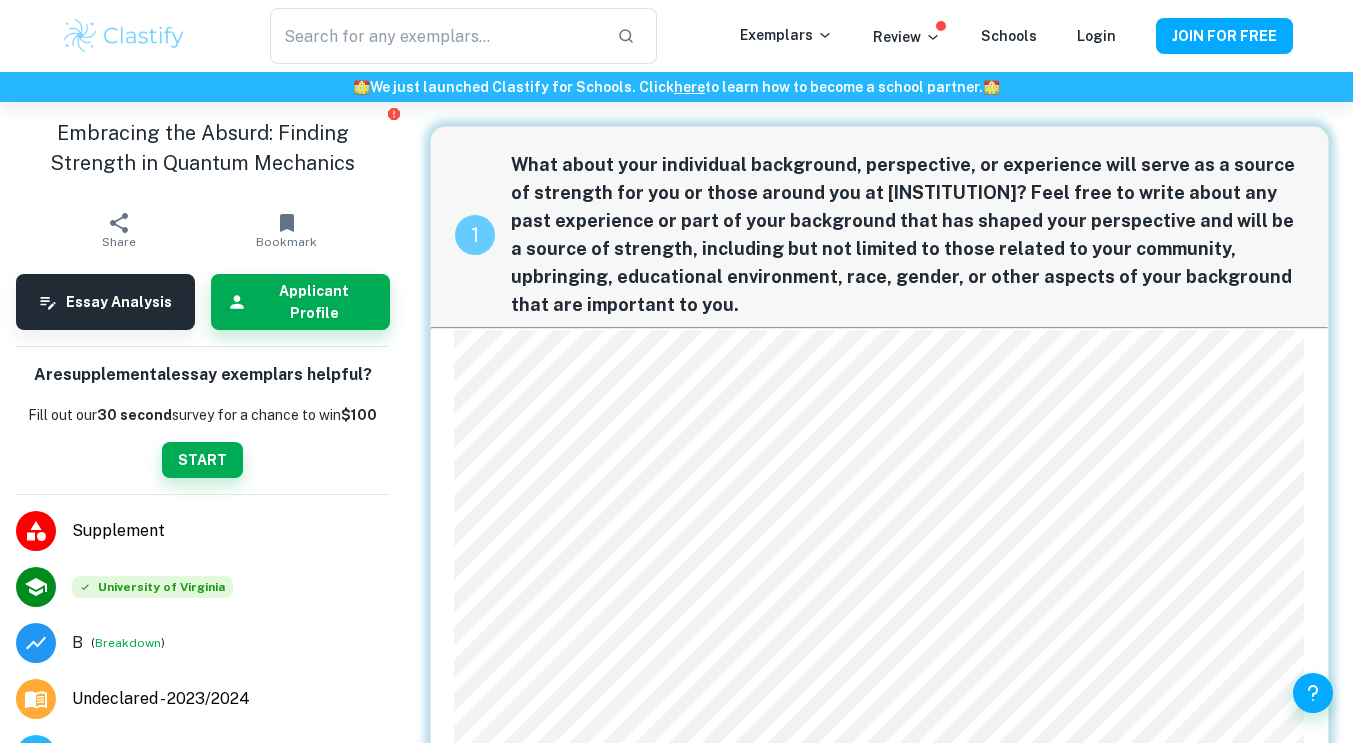 scroll, scrollTop: 118, scrollLeft: 0, axis: vertical 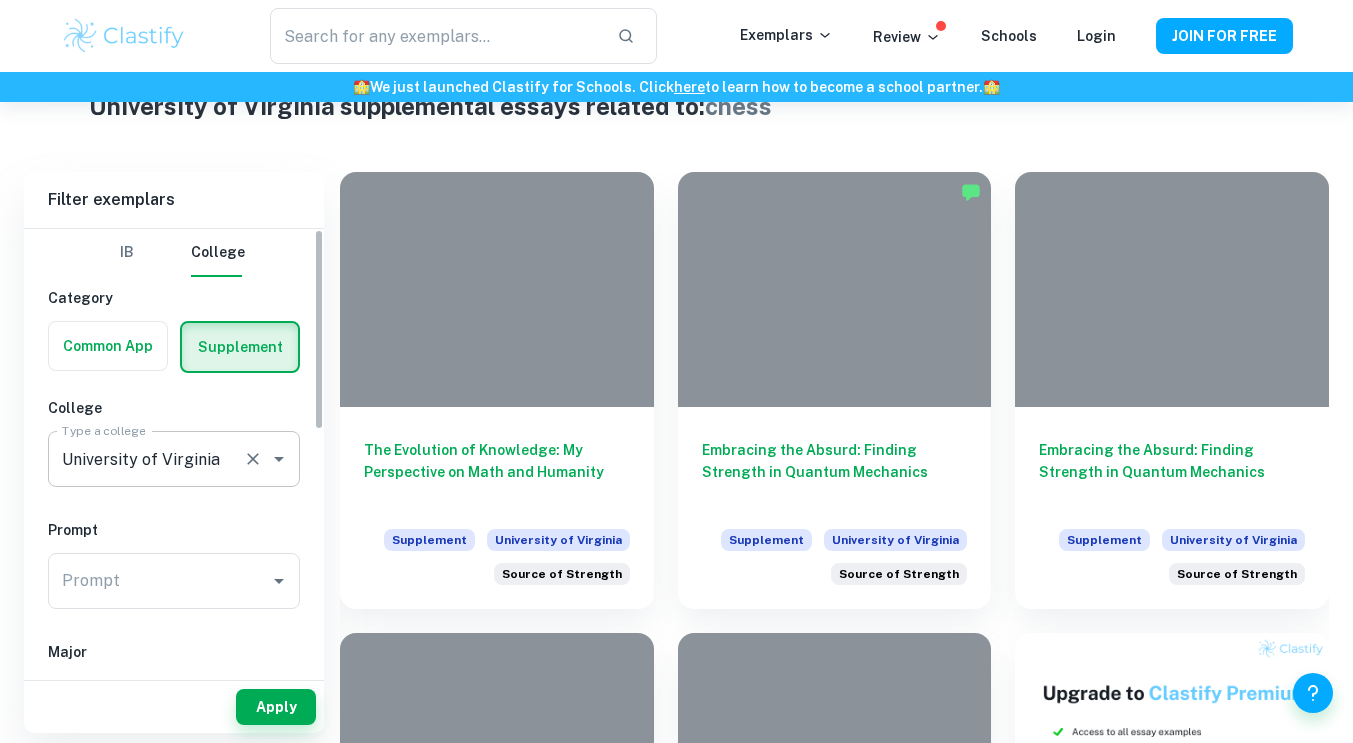 click on "University of Virginia" at bounding box center [146, 459] 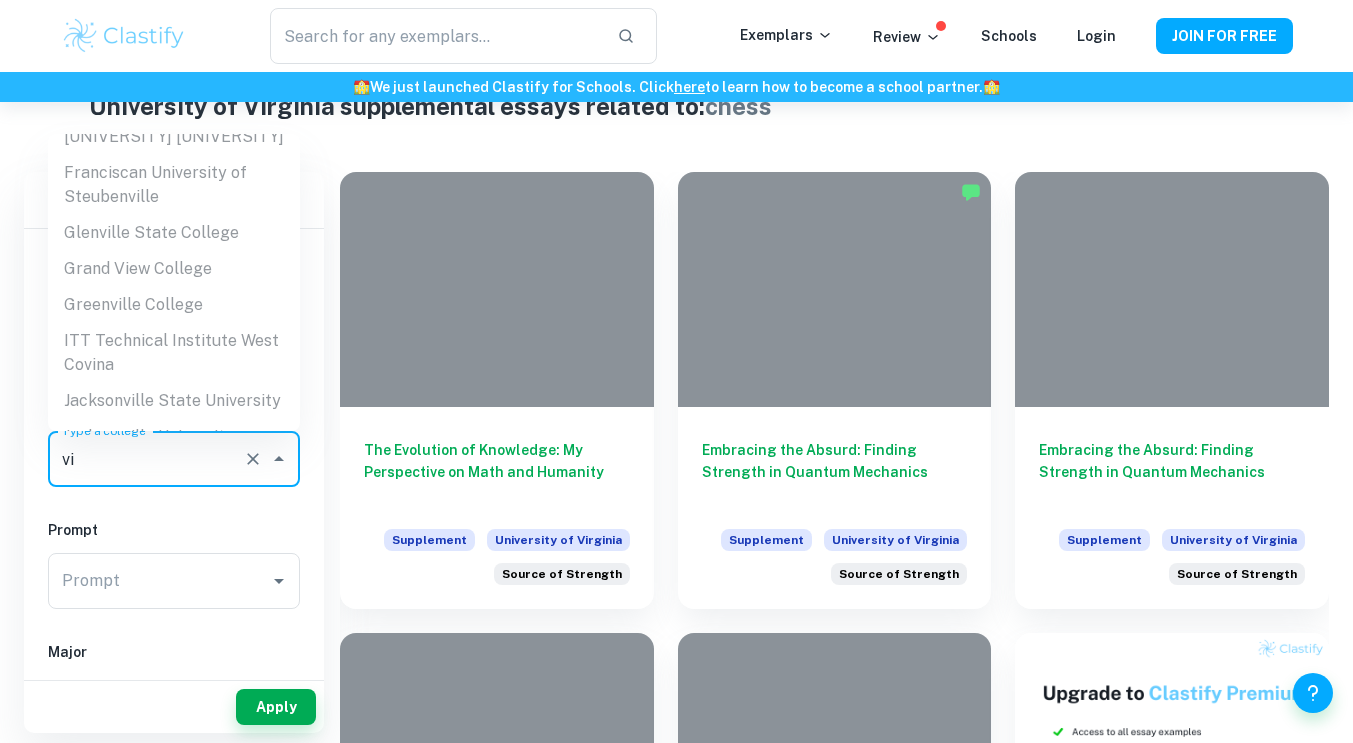 scroll, scrollTop: 0, scrollLeft: 0, axis: both 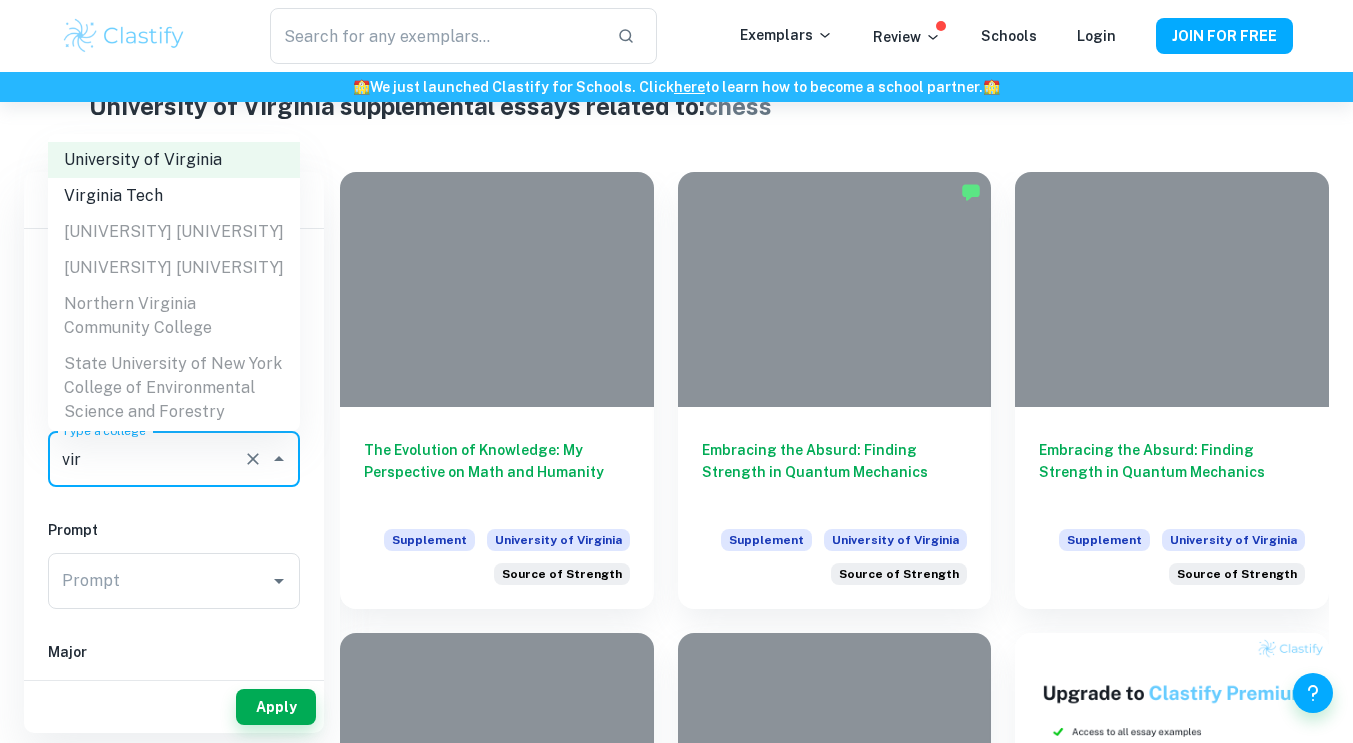 click on "Virginia Tech" at bounding box center (174, 196) 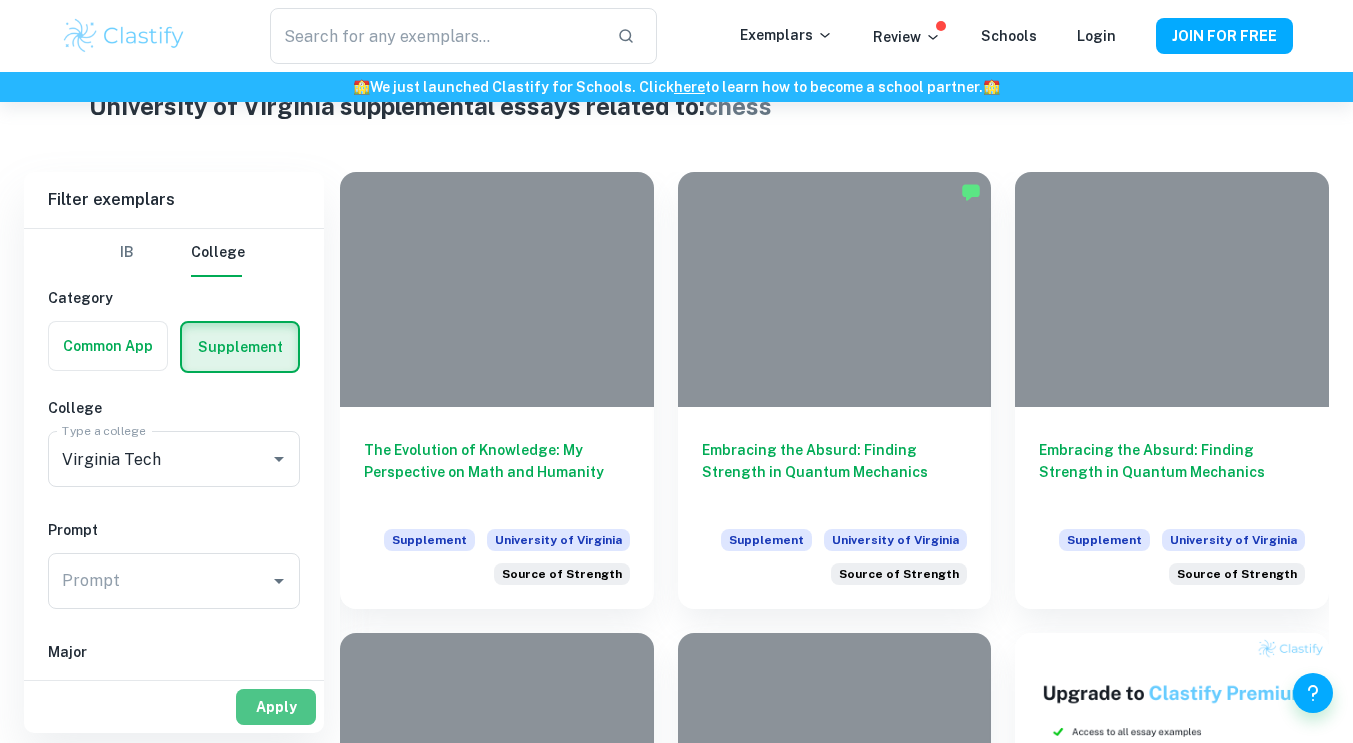 click on "Apply" at bounding box center [276, 707] 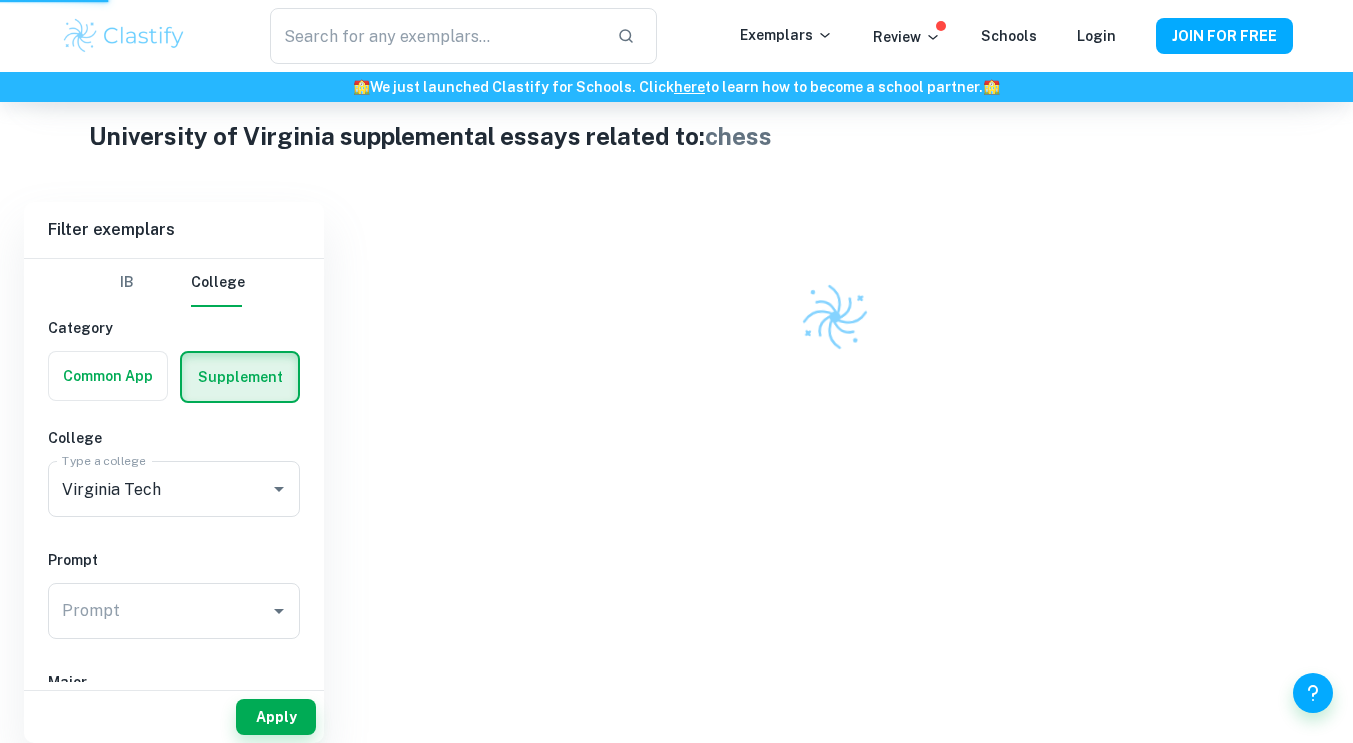 scroll, scrollTop: 364, scrollLeft: 0, axis: vertical 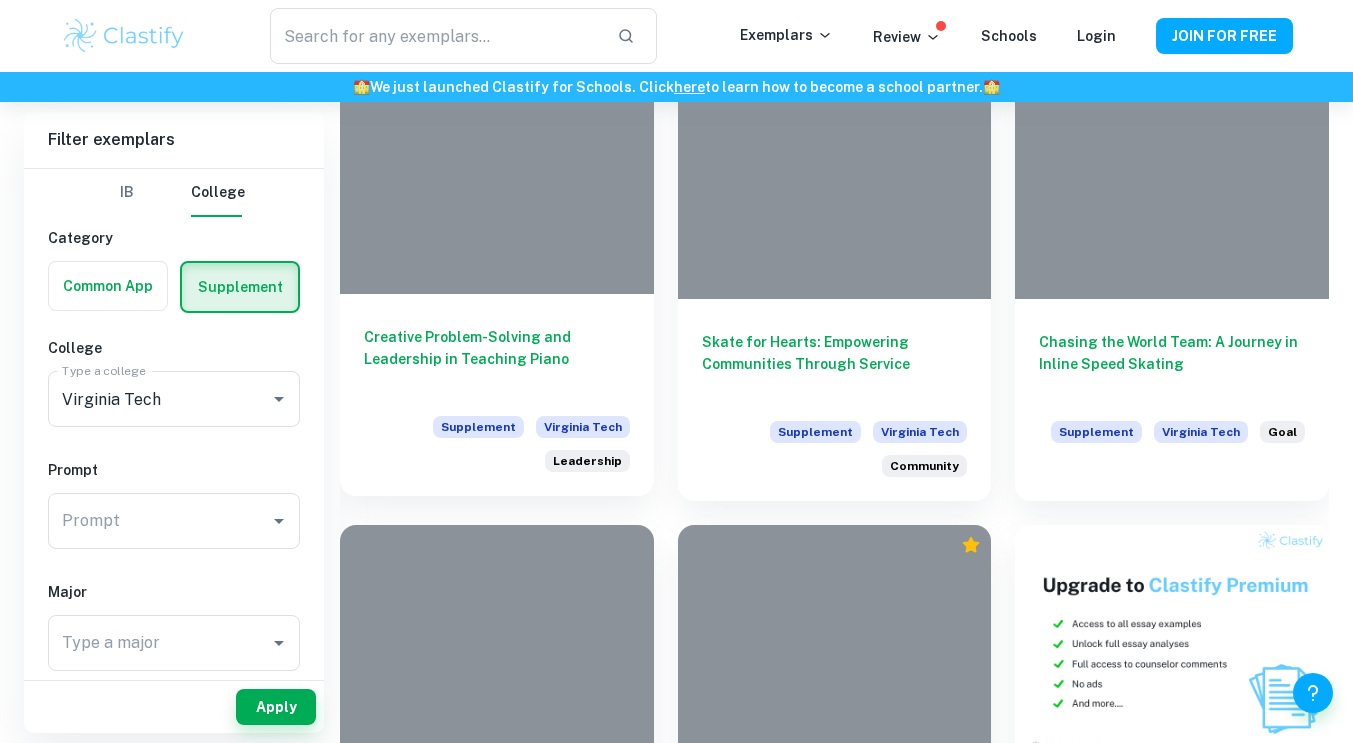 click on "Creative Problem-Solving and Leadership in Teaching Piano Supplement [INSTITUTION] Leadership" at bounding box center (497, 395) 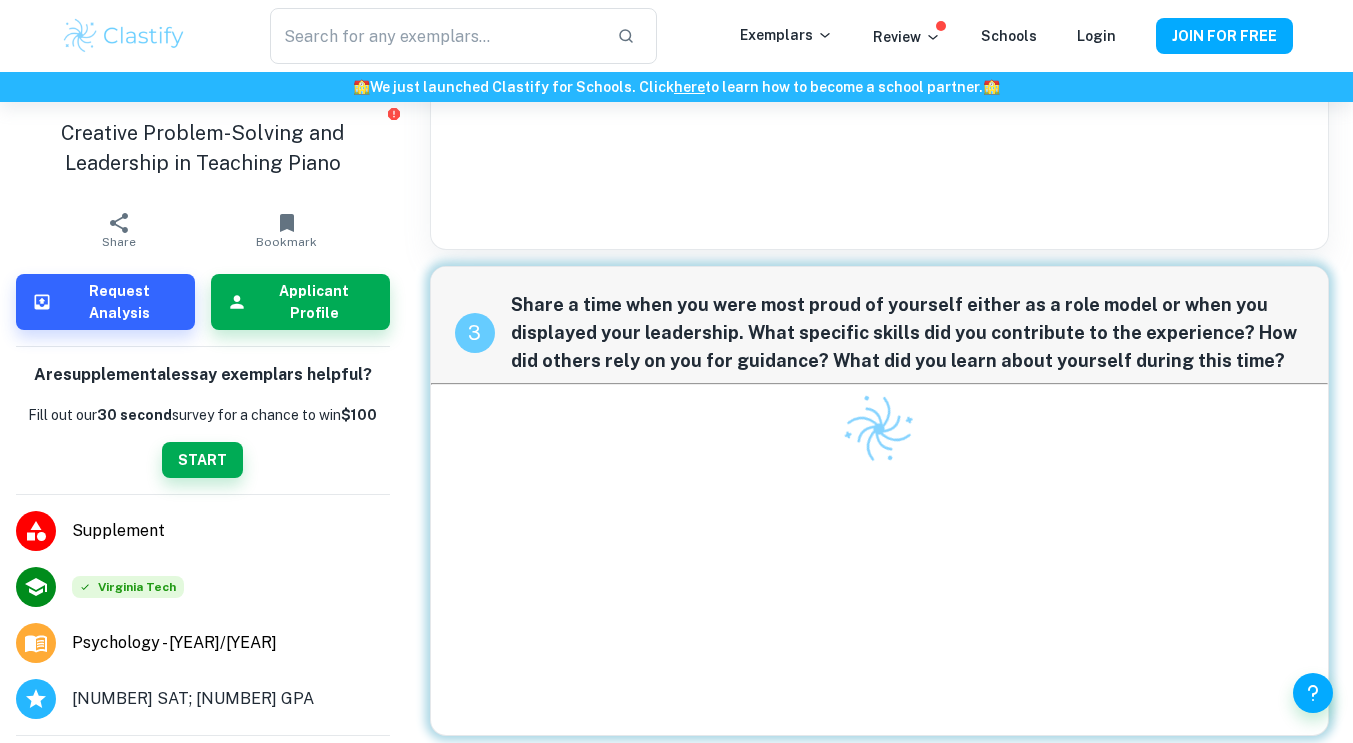 scroll, scrollTop: 908, scrollLeft: 0, axis: vertical 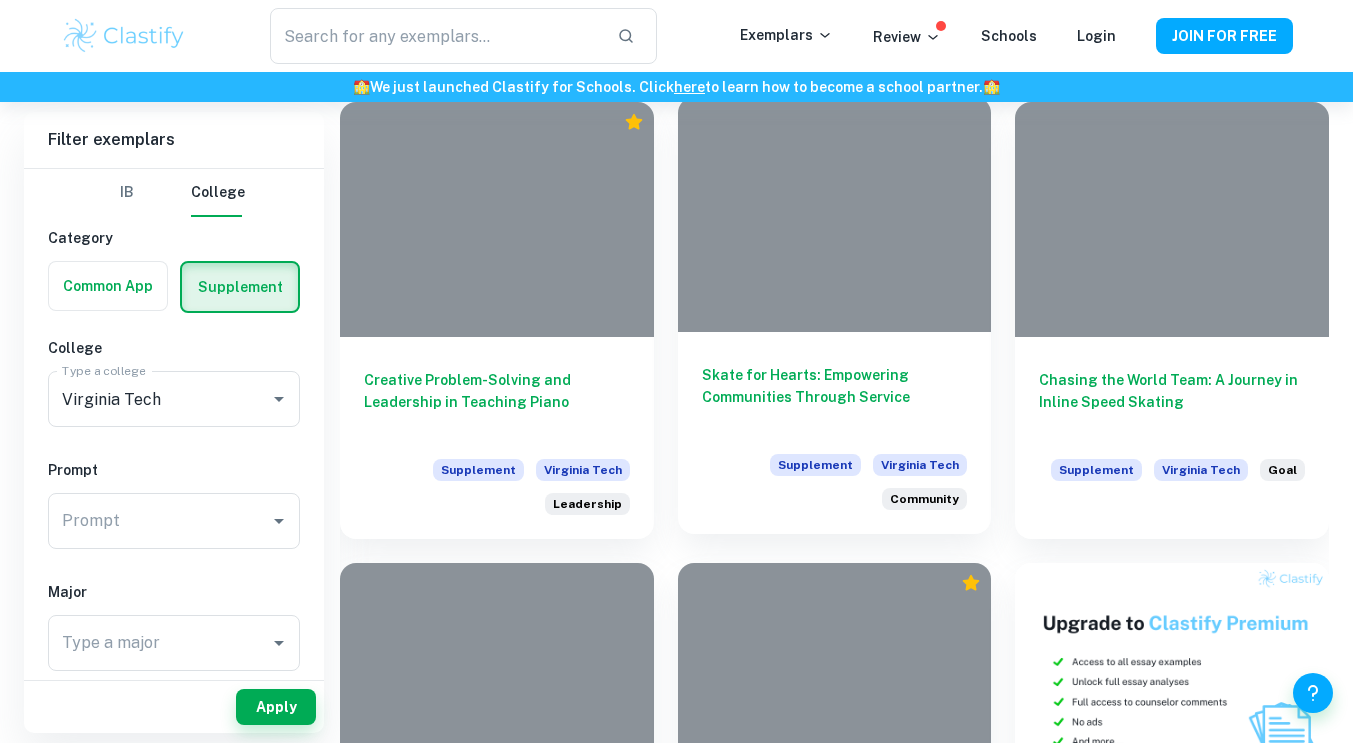 click on "Skate for Hearts: Empowering Communities Through Service" at bounding box center (835, 397) 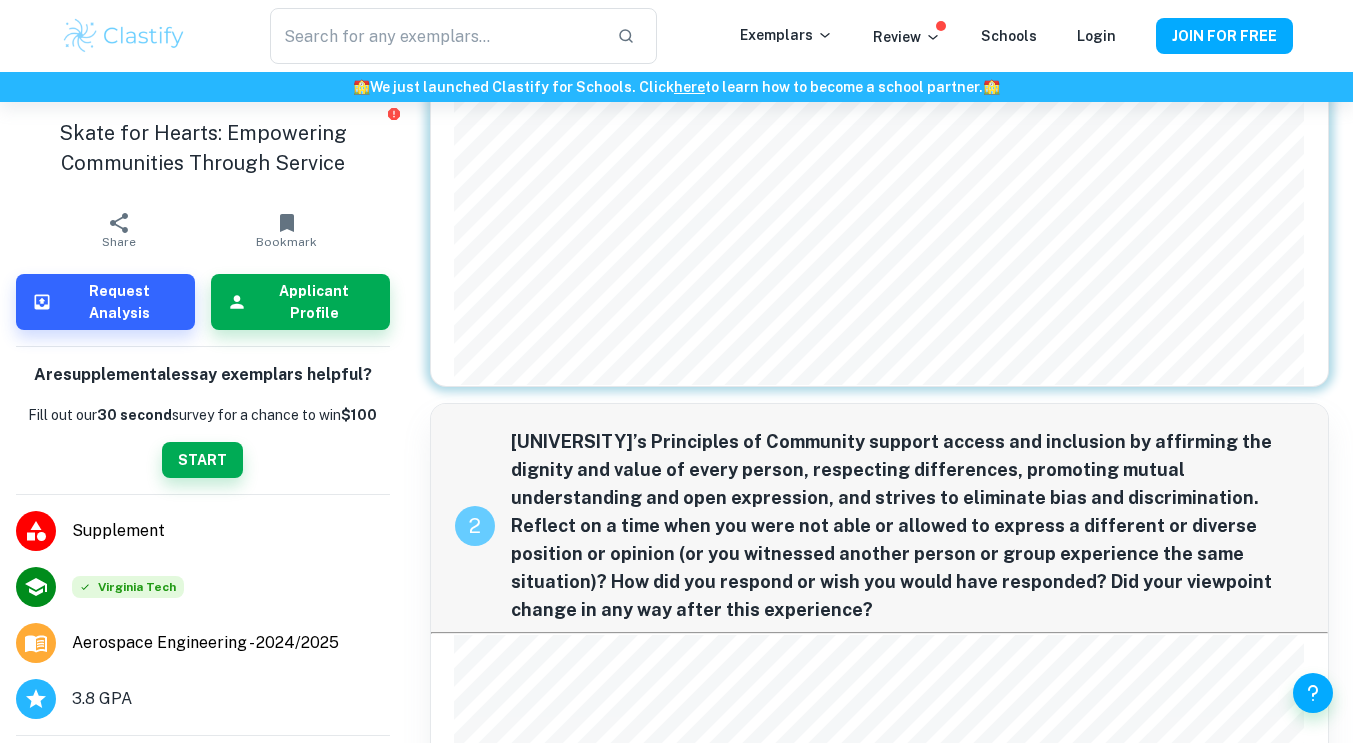 scroll, scrollTop: 155, scrollLeft: 0, axis: vertical 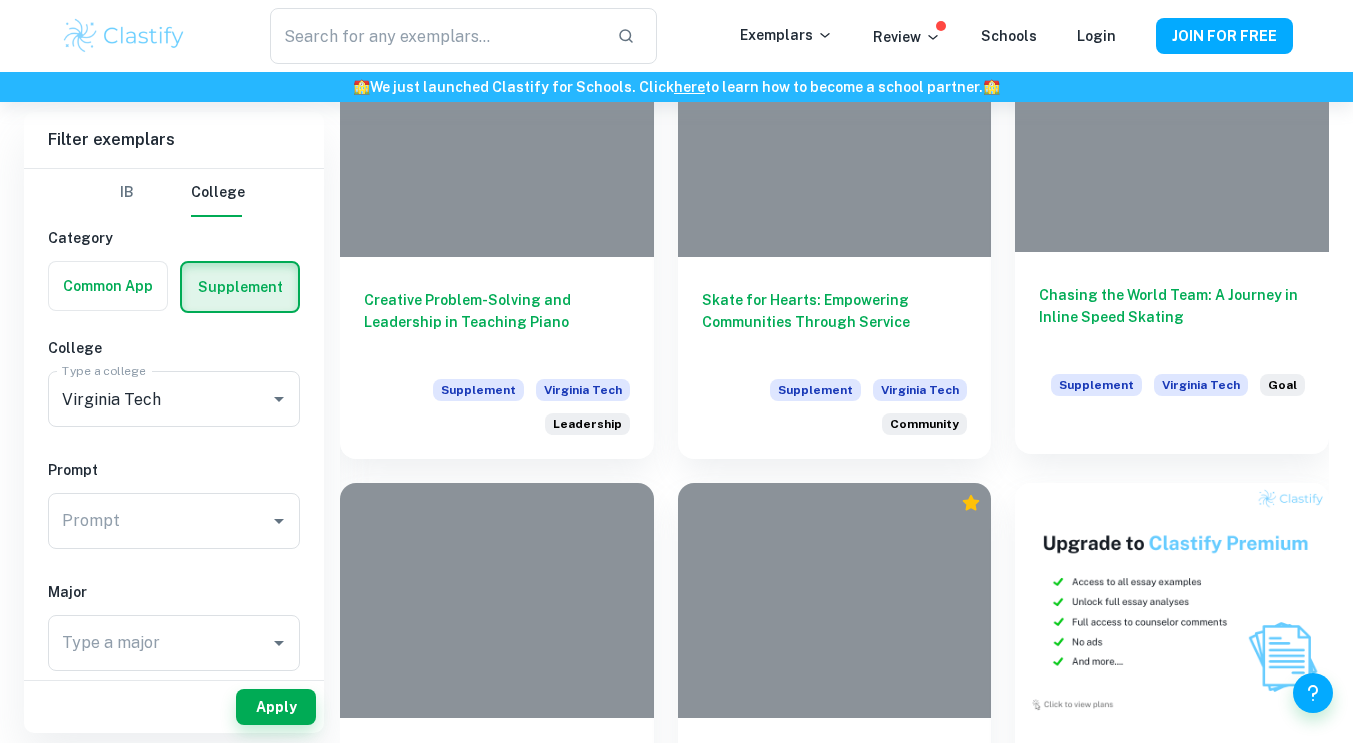 click on "Chasing the World Team: A Journey in Inline Speed Skating" at bounding box center (1172, 317) 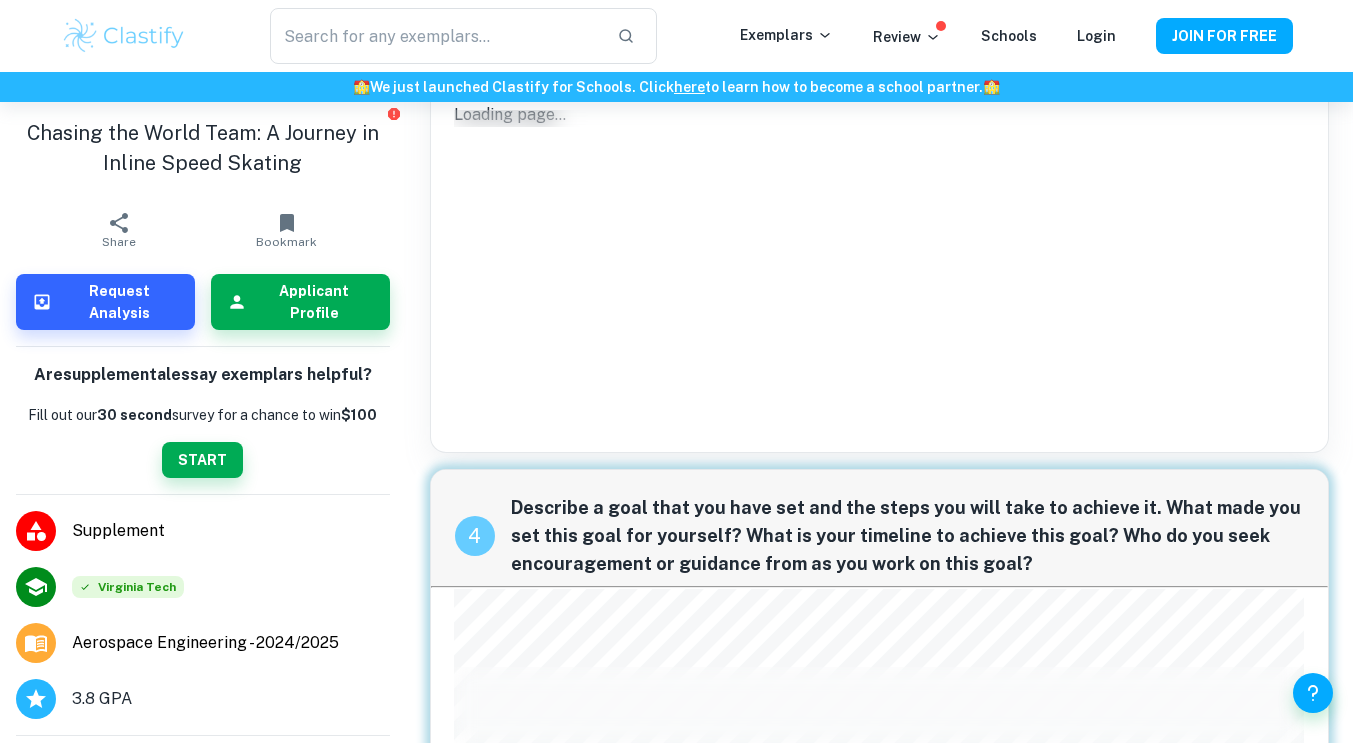 scroll, scrollTop: 1362, scrollLeft: 0, axis: vertical 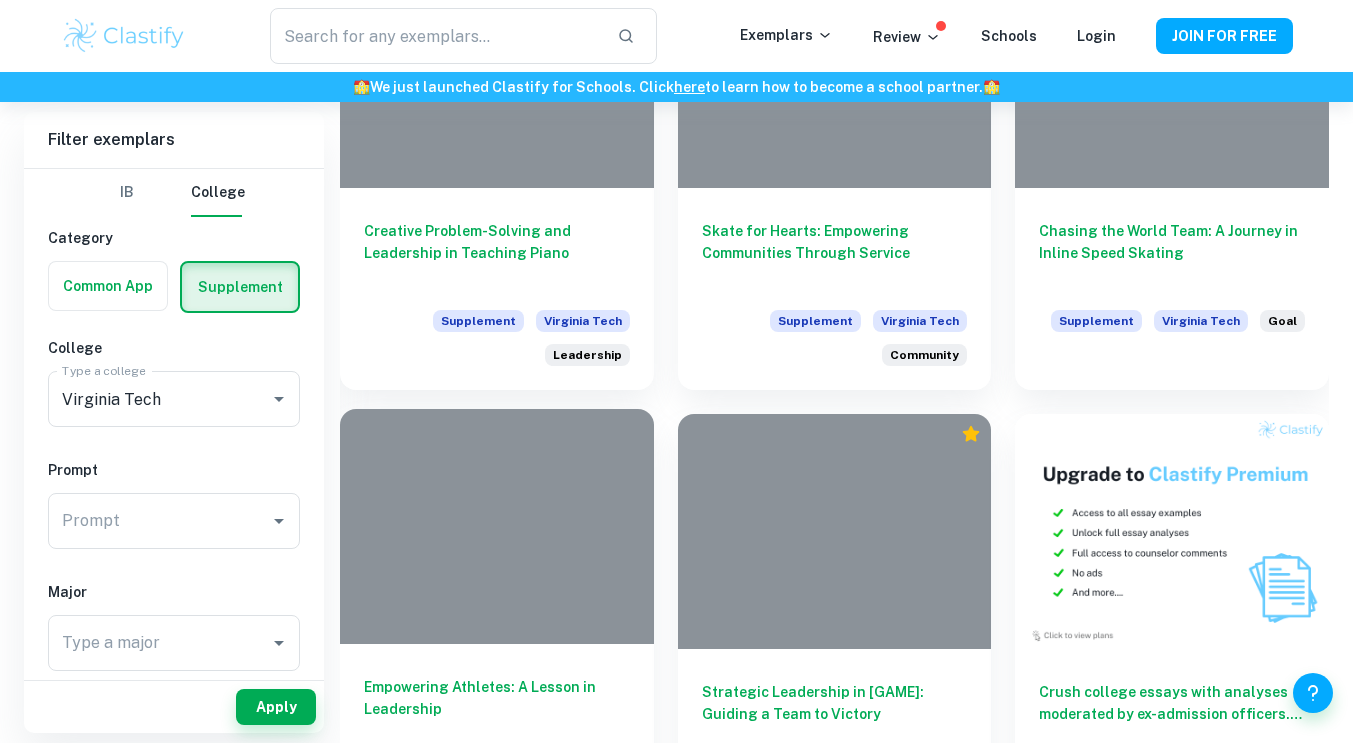 click on "Empowering Athletes: A Lesson in Leadership" at bounding box center (497, 709) 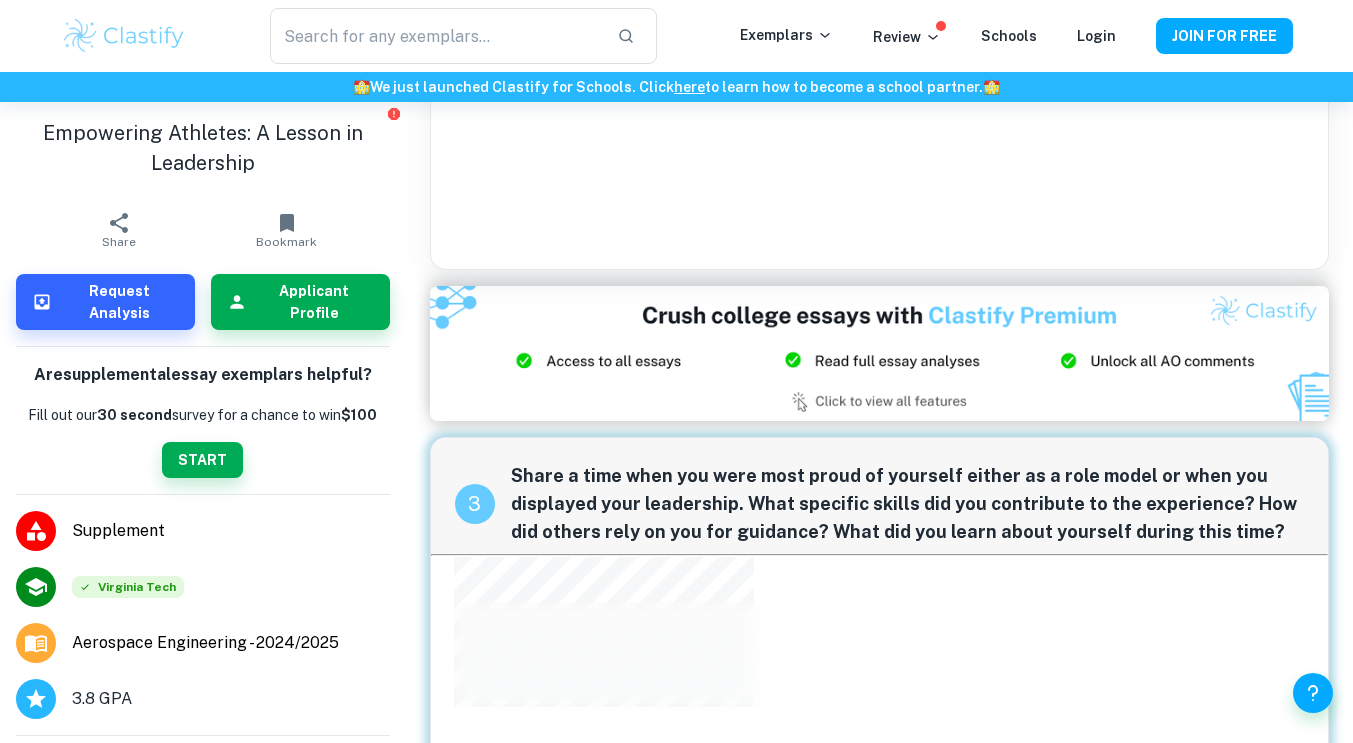 scroll, scrollTop: 741, scrollLeft: 0, axis: vertical 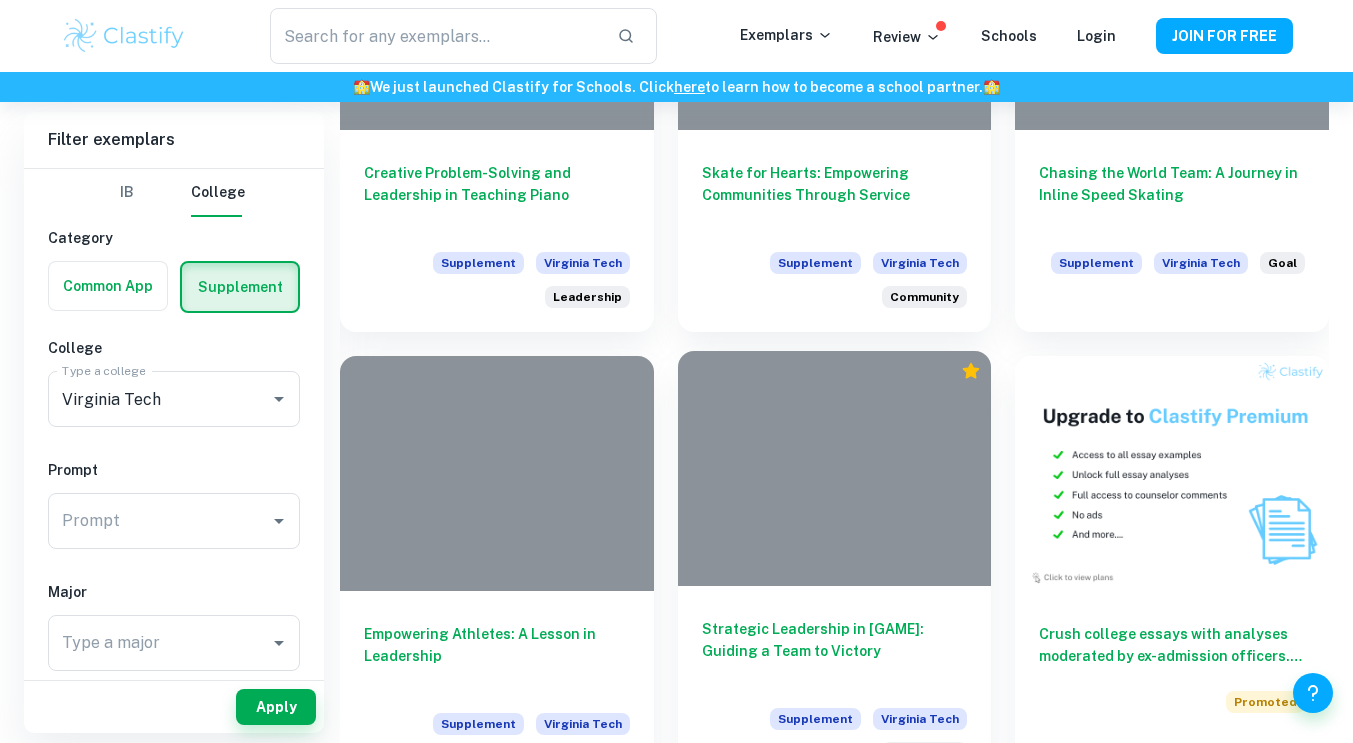 click at bounding box center [835, 468] 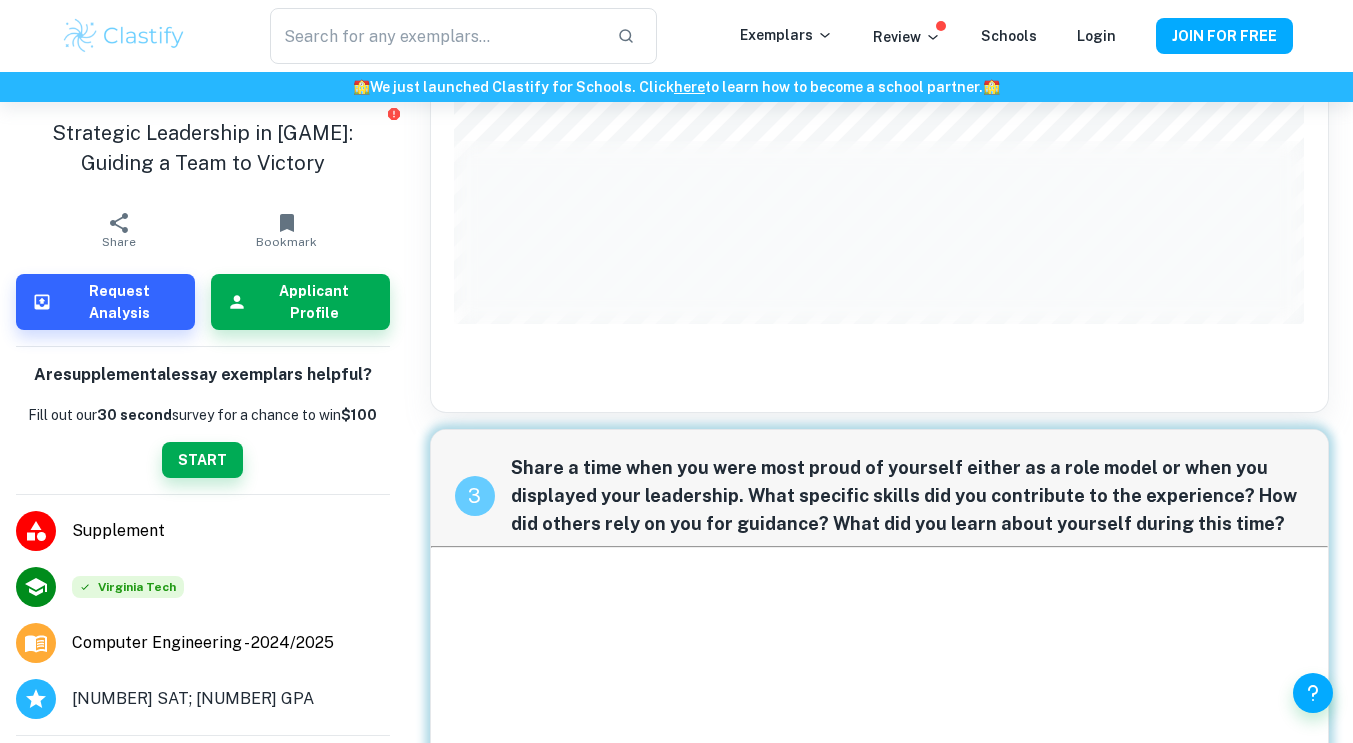 scroll, scrollTop: 725, scrollLeft: 0, axis: vertical 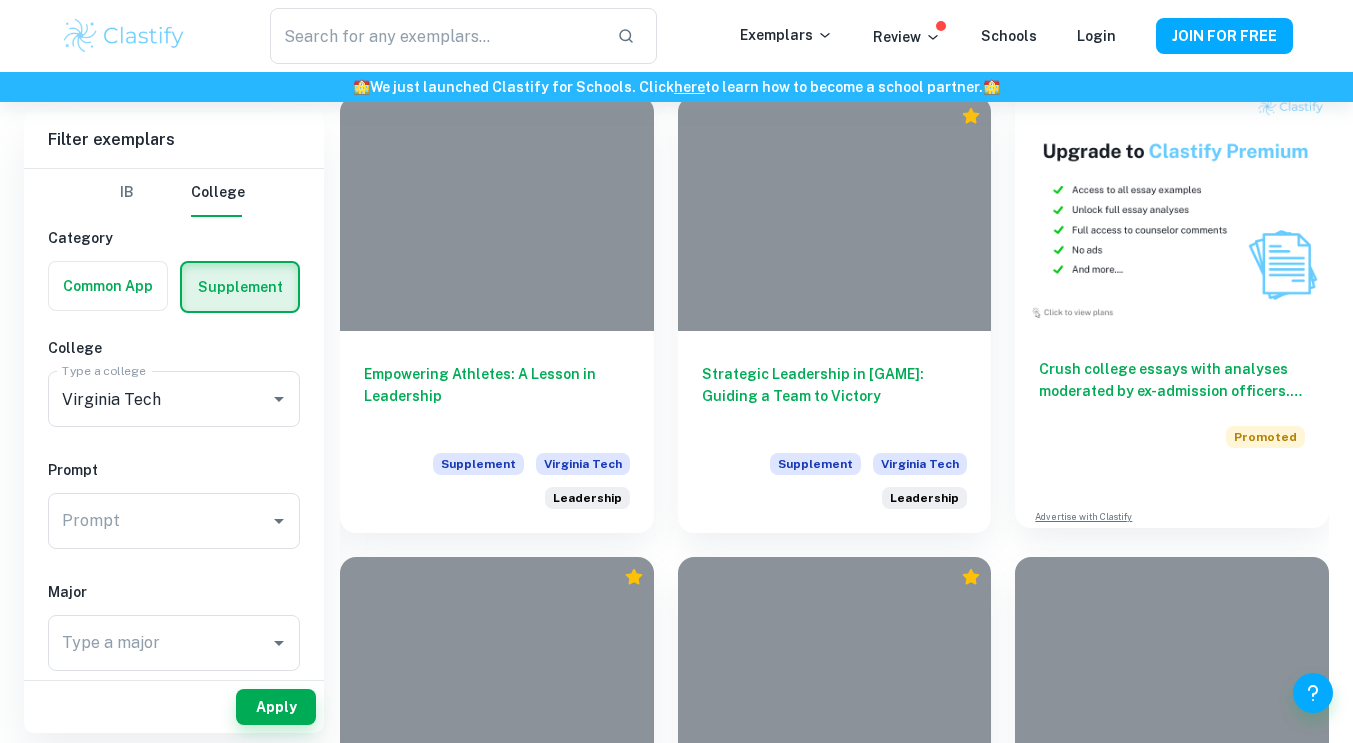 click at bounding box center [1172, 208] 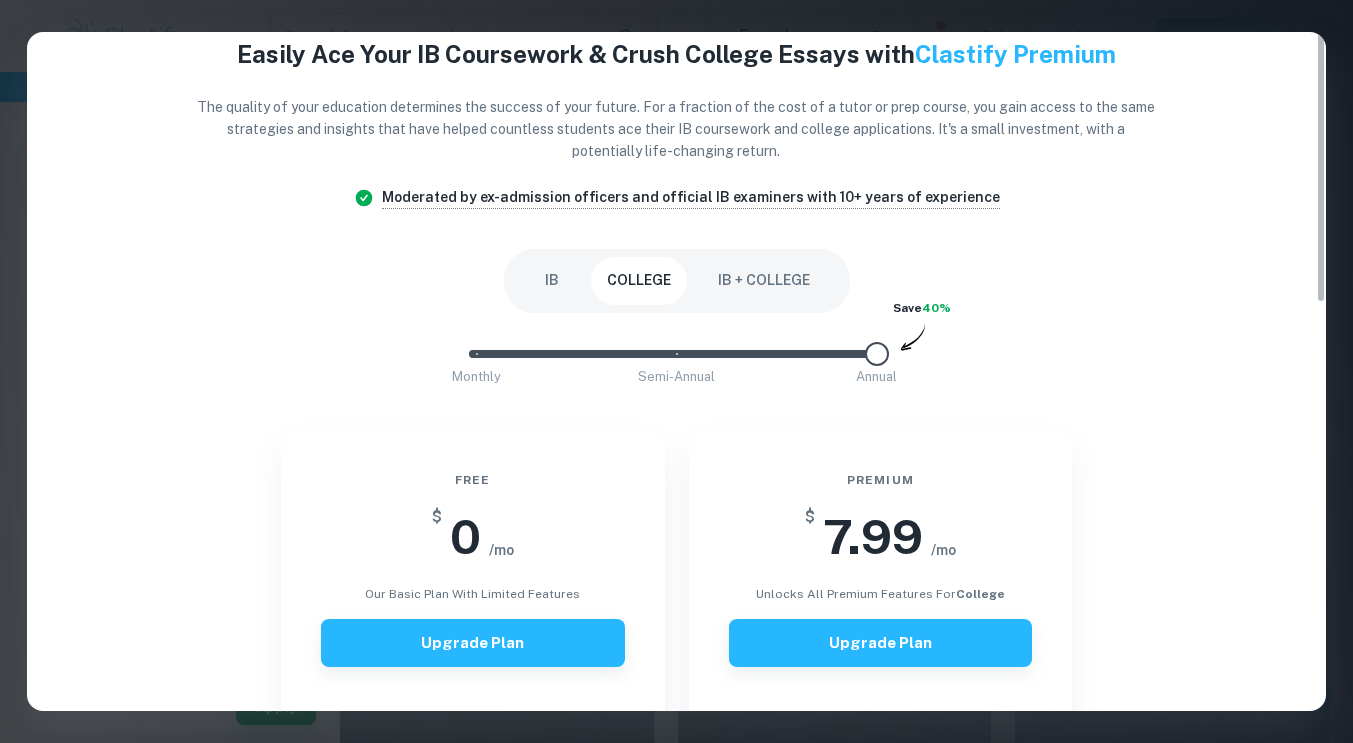scroll, scrollTop: 0, scrollLeft: 0, axis: both 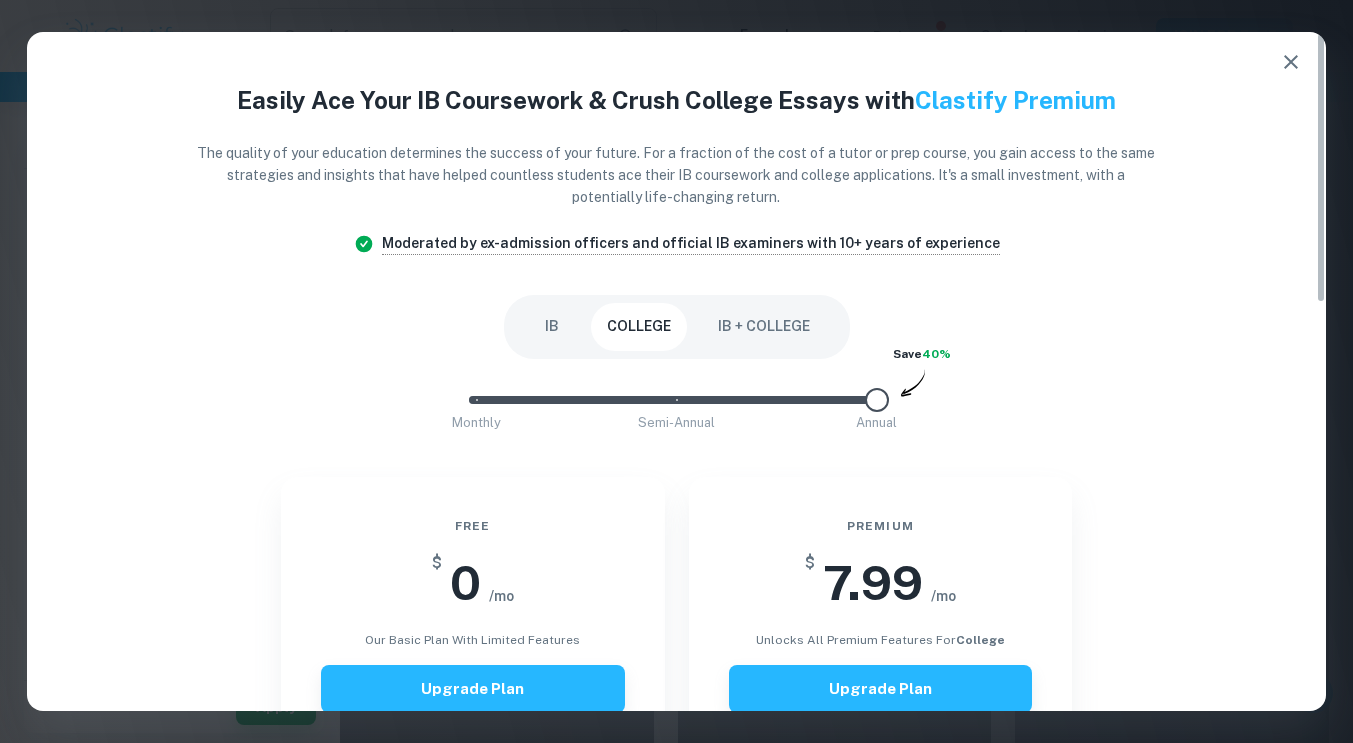 click 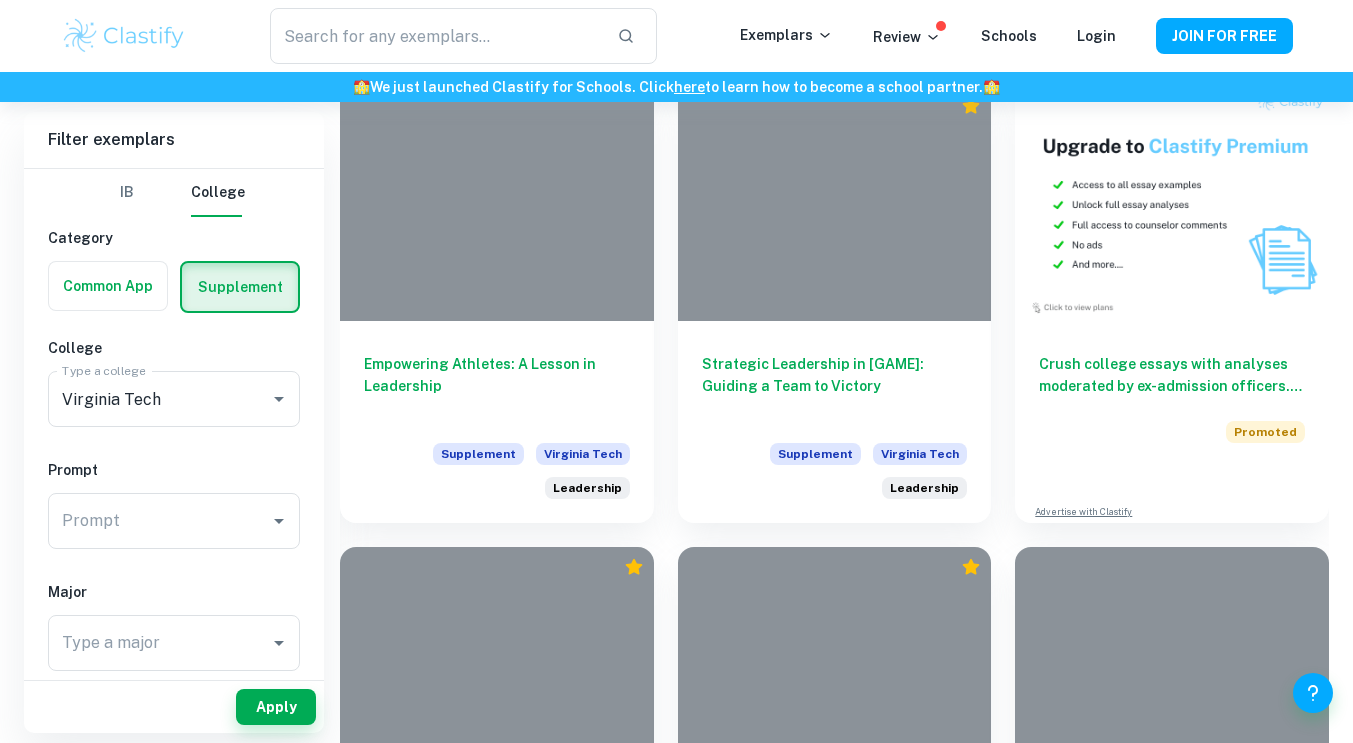 scroll, scrollTop: 950, scrollLeft: 0, axis: vertical 